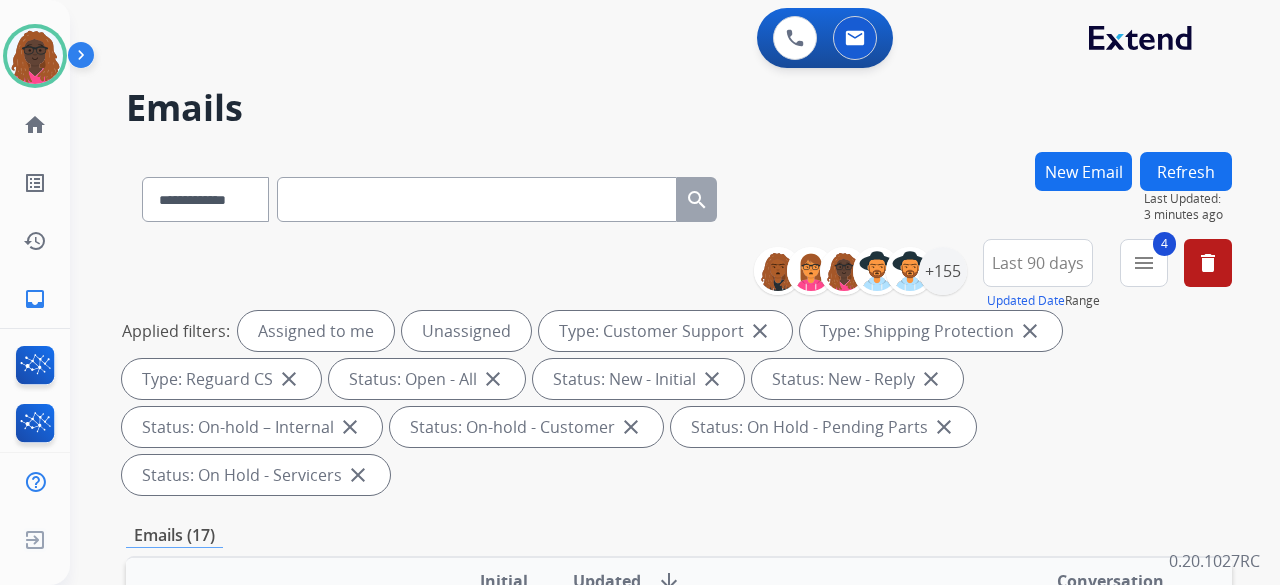 scroll, scrollTop: 0, scrollLeft: 0, axis: both 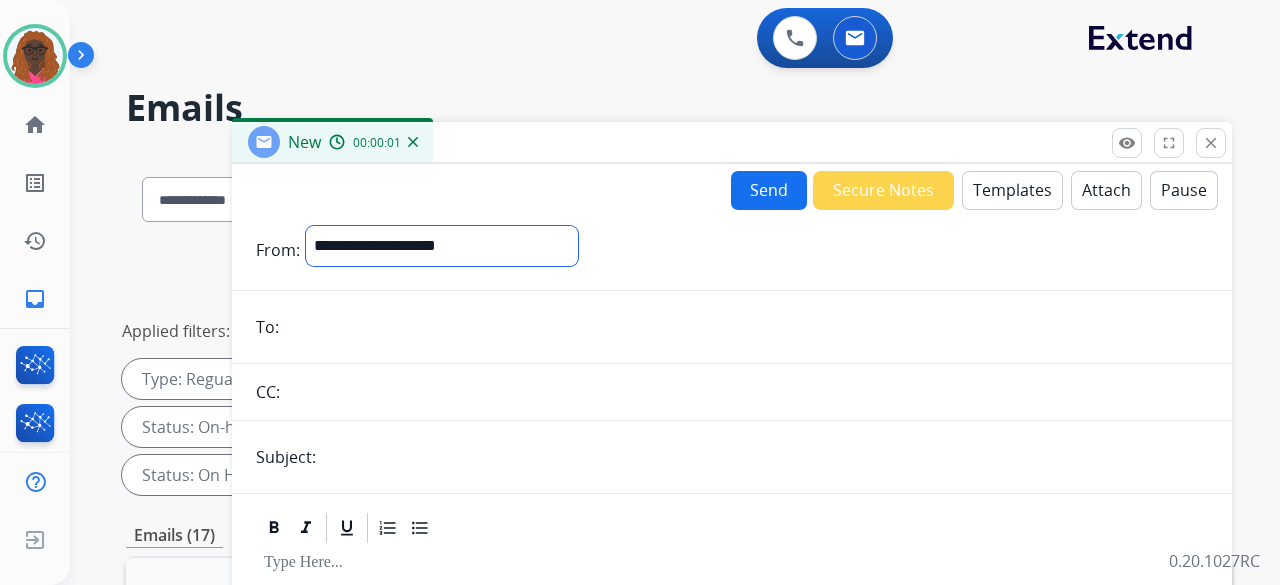 click on "**********" at bounding box center (442, 246) 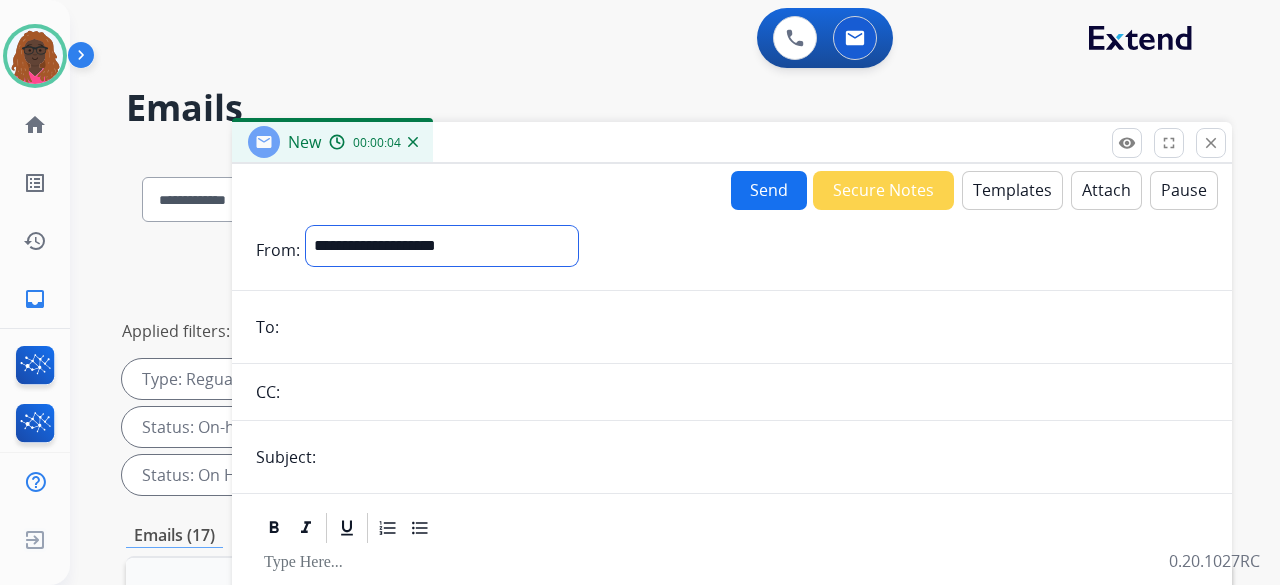 select on "**********" 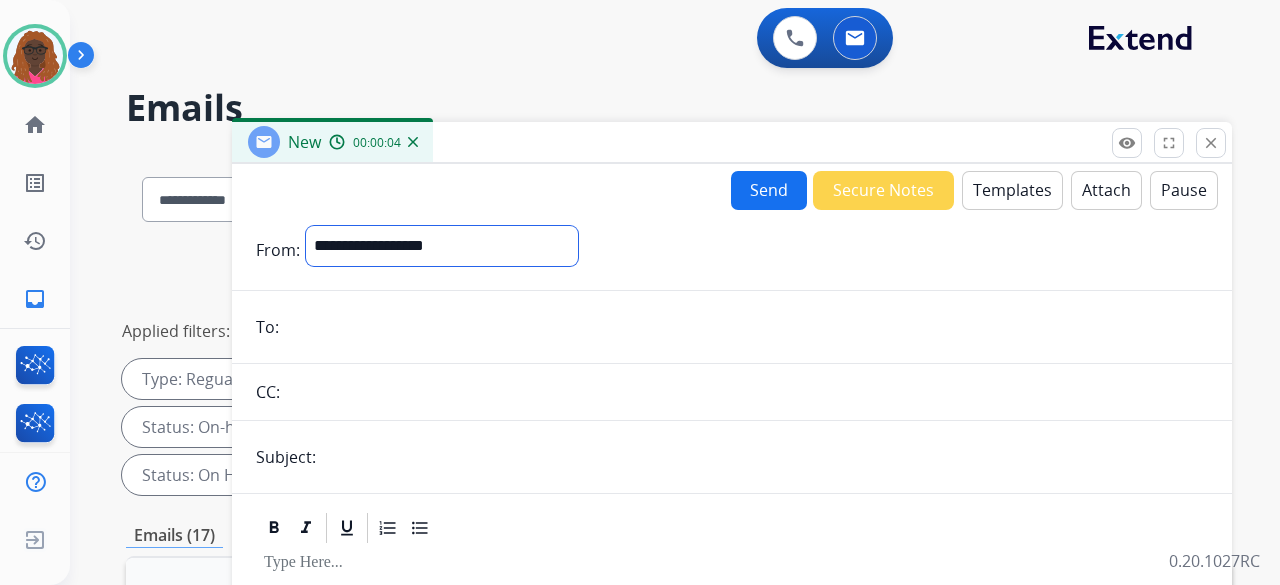 click on "**********" at bounding box center [442, 246] 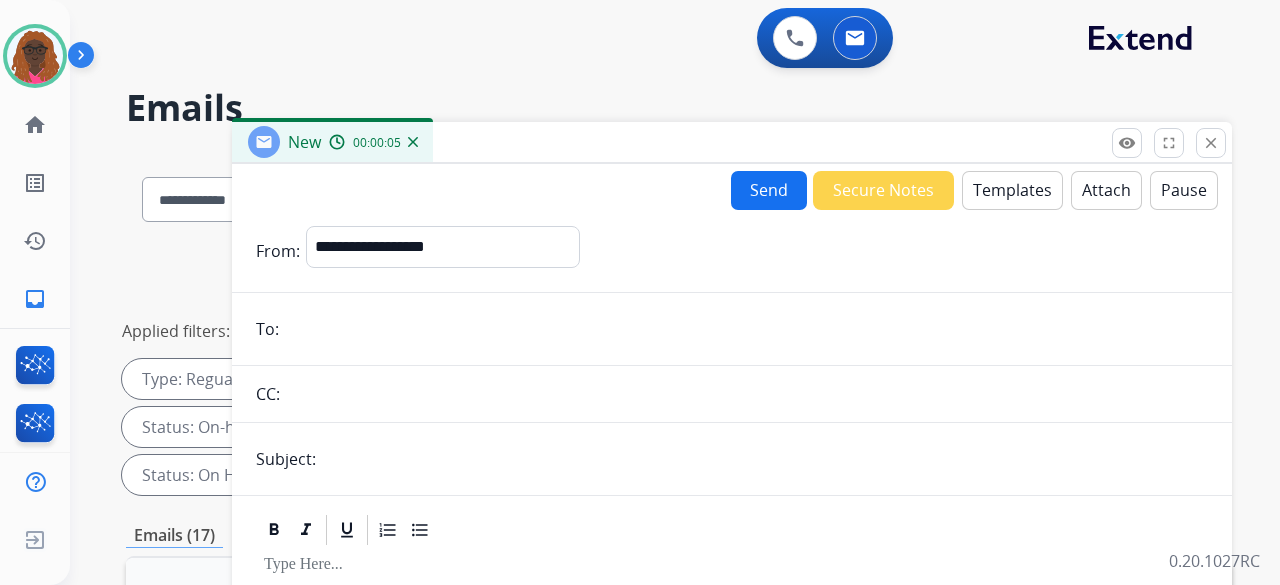 click at bounding box center (746, 329) 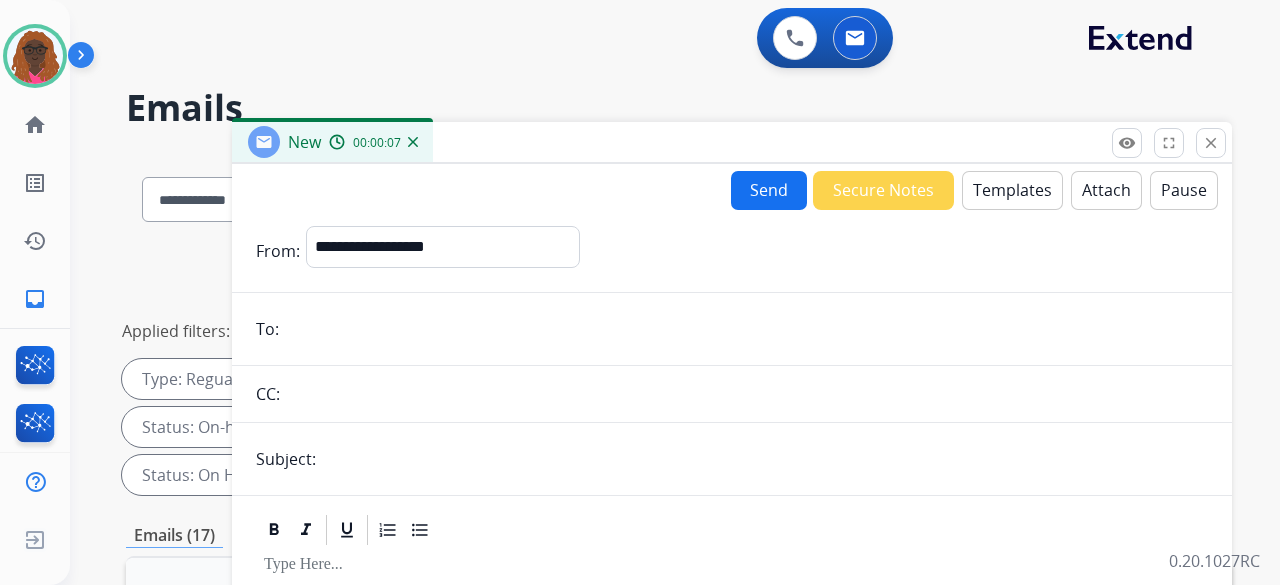 paste on "**********" 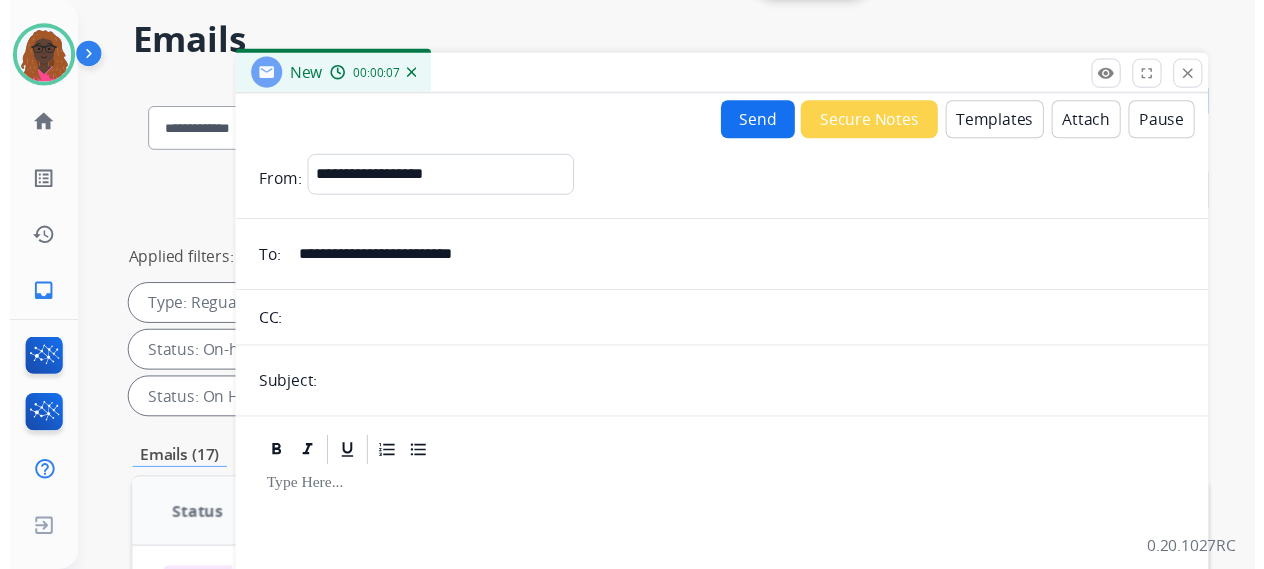 scroll, scrollTop: 100, scrollLeft: 0, axis: vertical 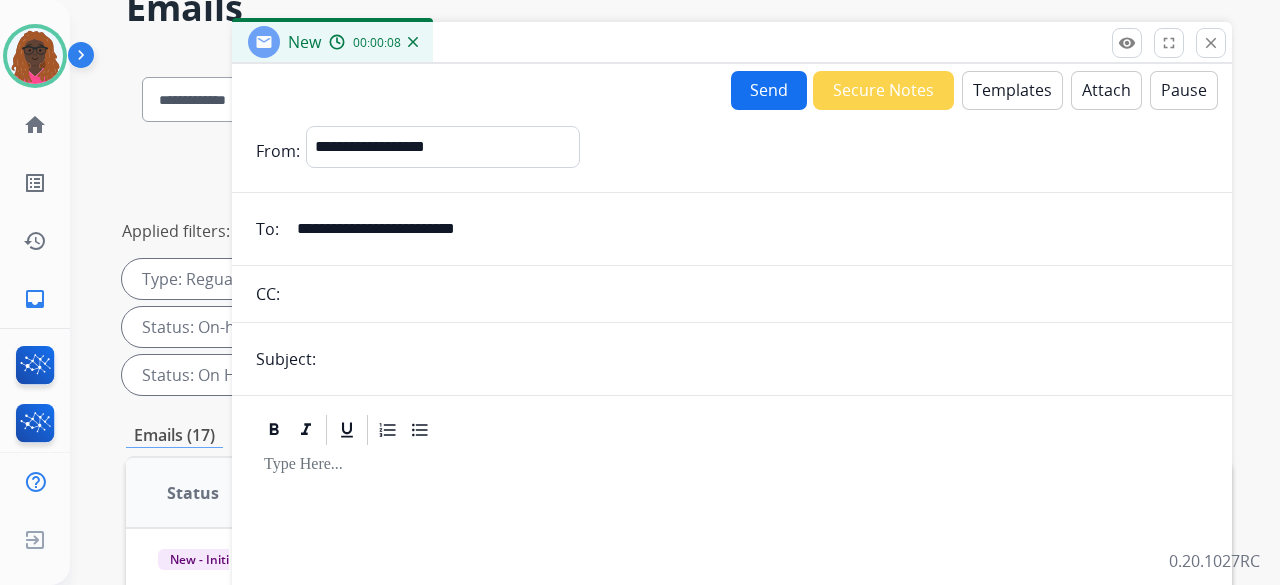 type on "**********" 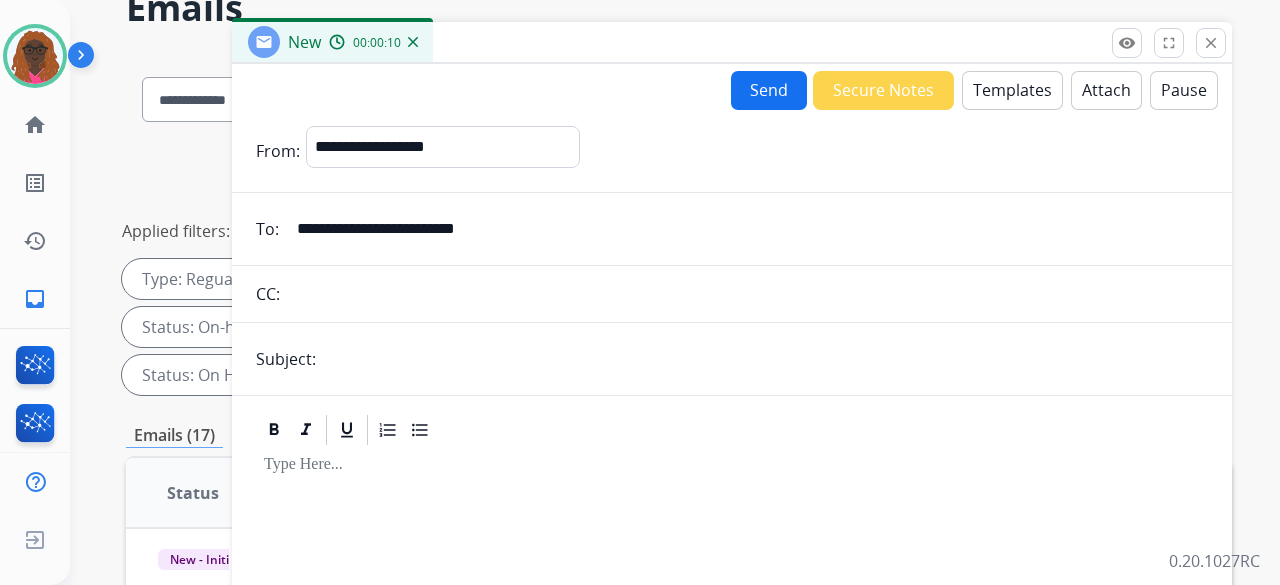 click on "Templates" at bounding box center [1012, 90] 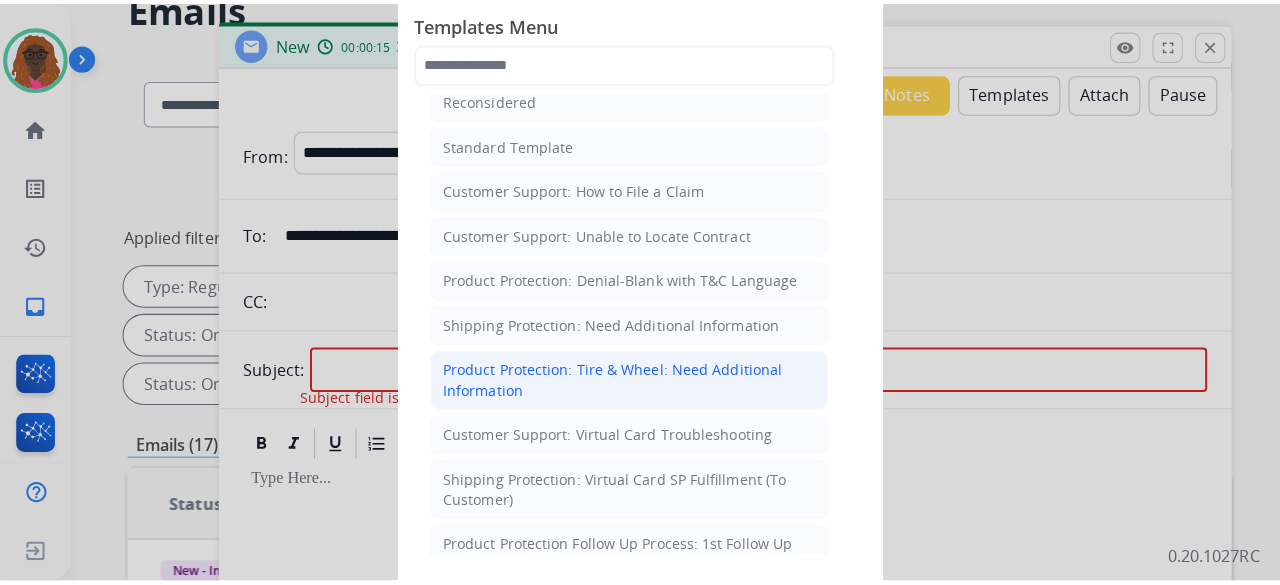 scroll, scrollTop: 400, scrollLeft: 0, axis: vertical 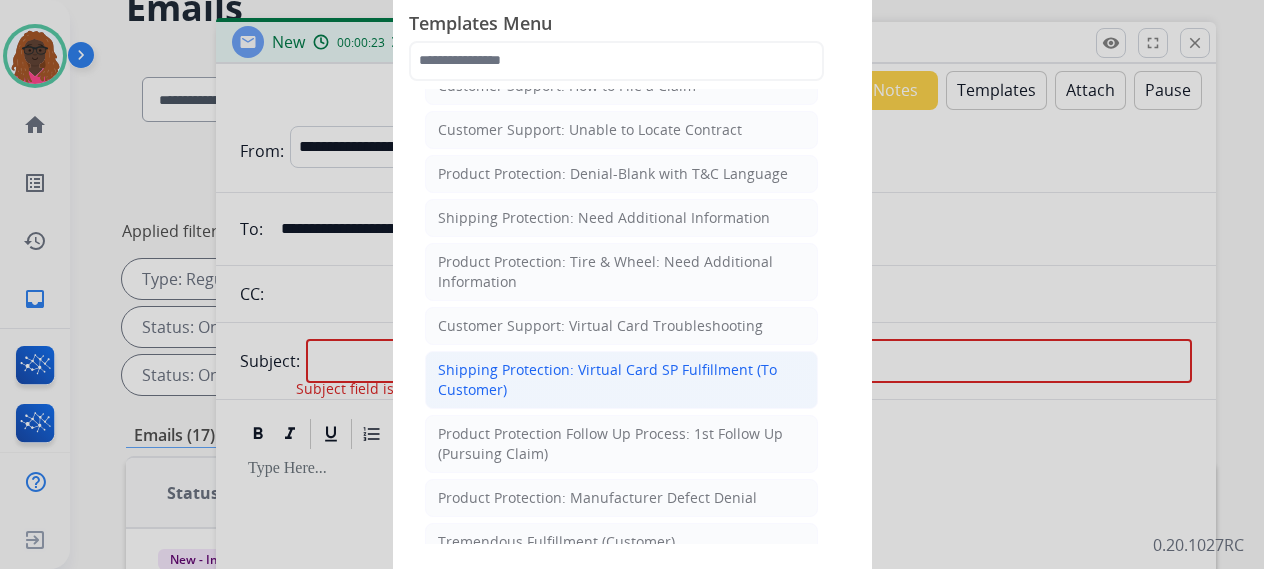 click on "Shipping Protection: Virtual Card SP Fulfillment (To Customer)" 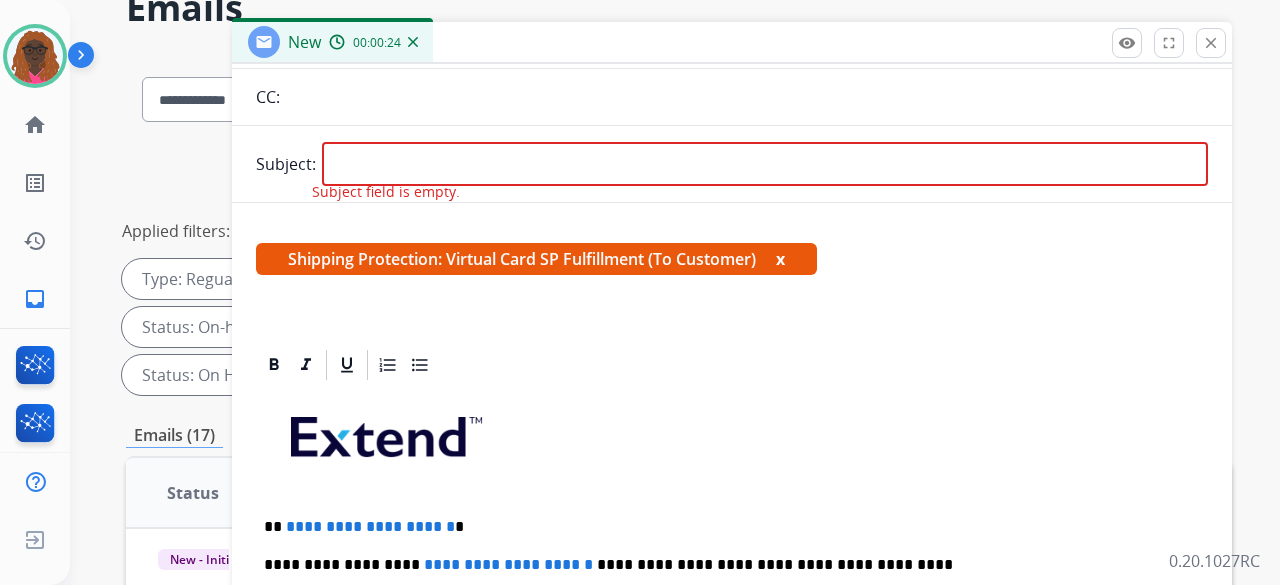 scroll, scrollTop: 367, scrollLeft: 0, axis: vertical 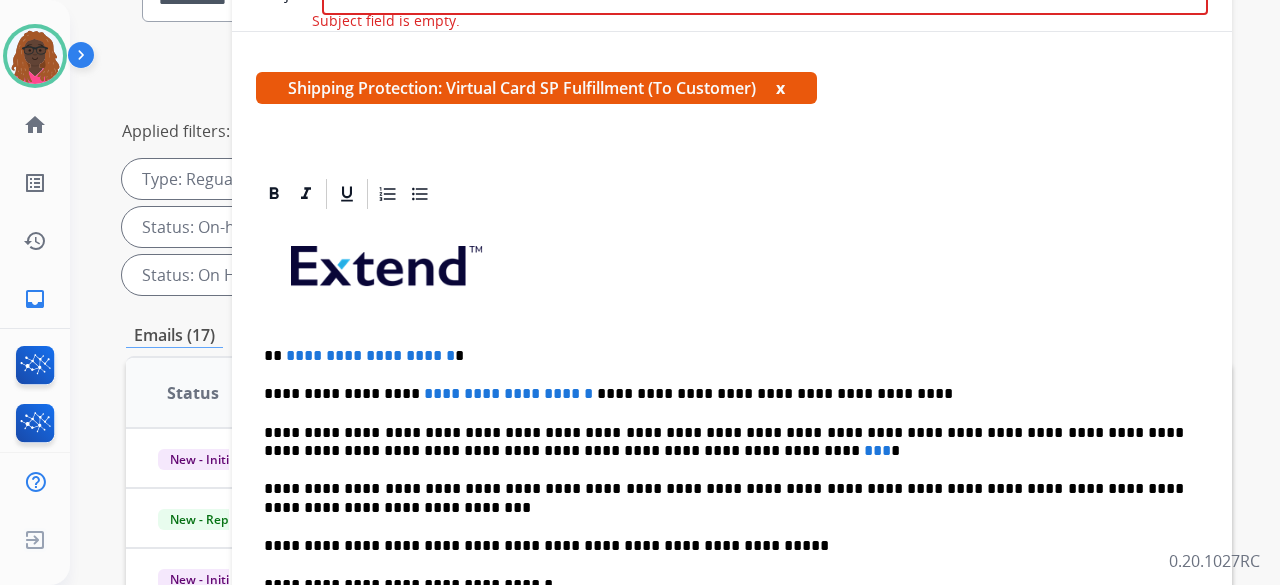 click on "**********" at bounding box center (370, 355) 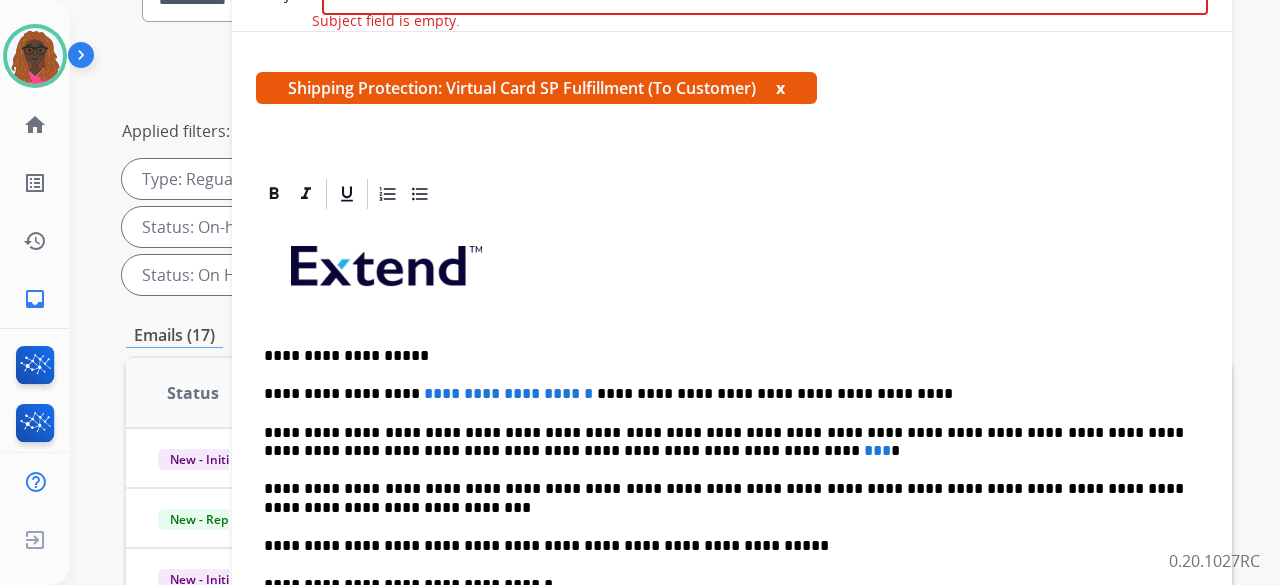 click on "**********" at bounding box center (508, 393) 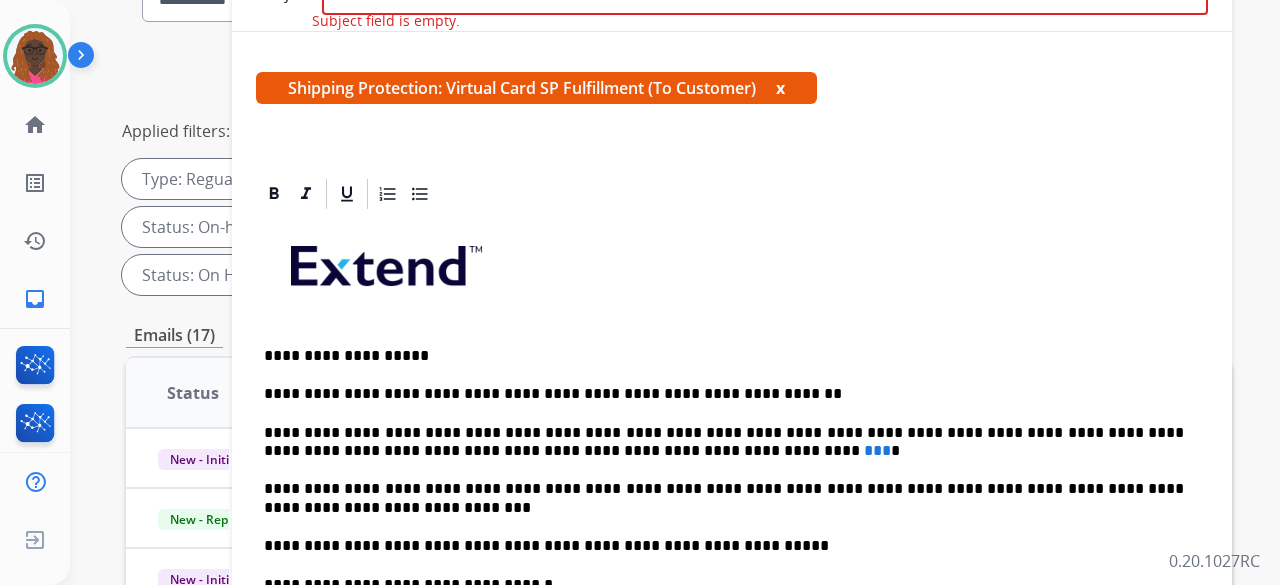 scroll, scrollTop: 367, scrollLeft: 0, axis: vertical 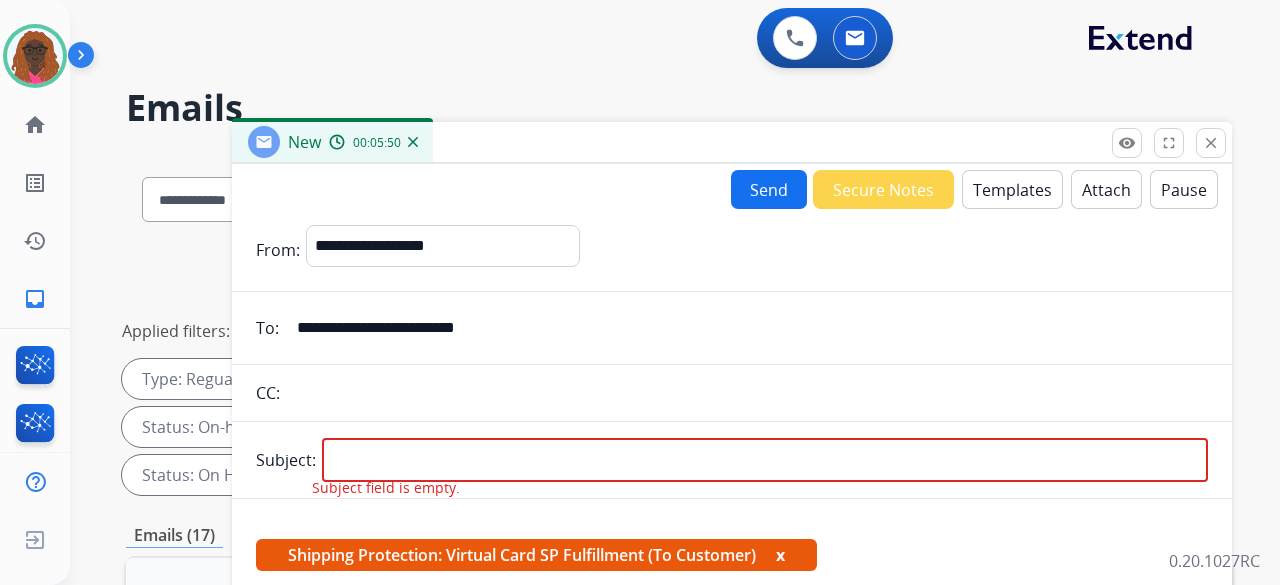 click on "Templates" at bounding box center [1012, 189] 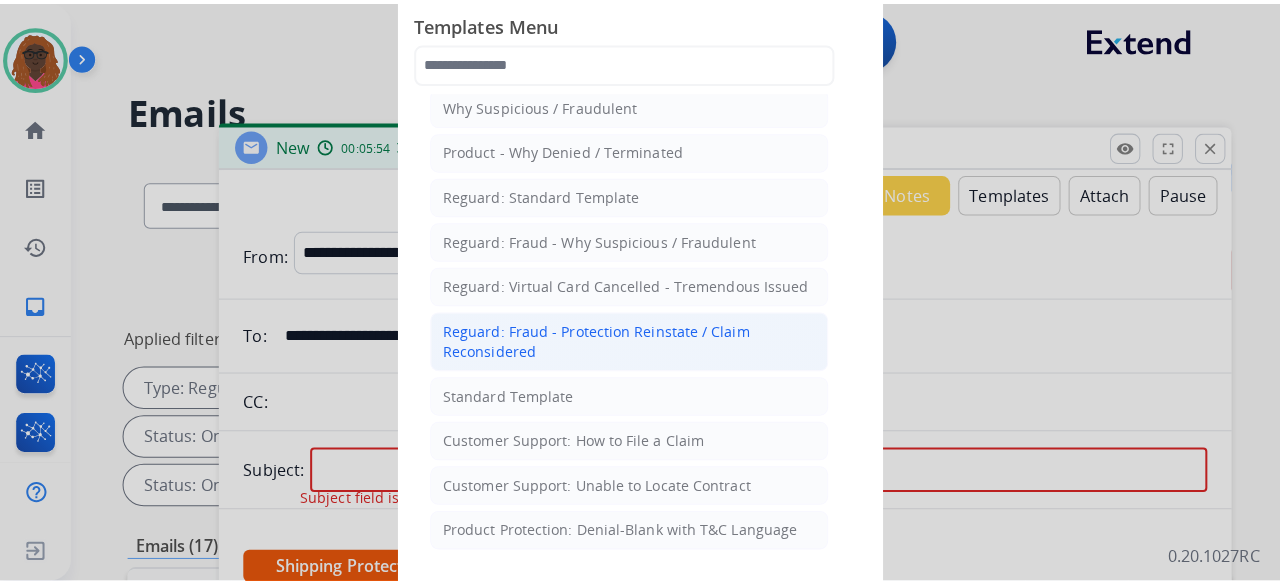 scroll, scrollTop: 100, scrollLeft: 0, axis: vertical 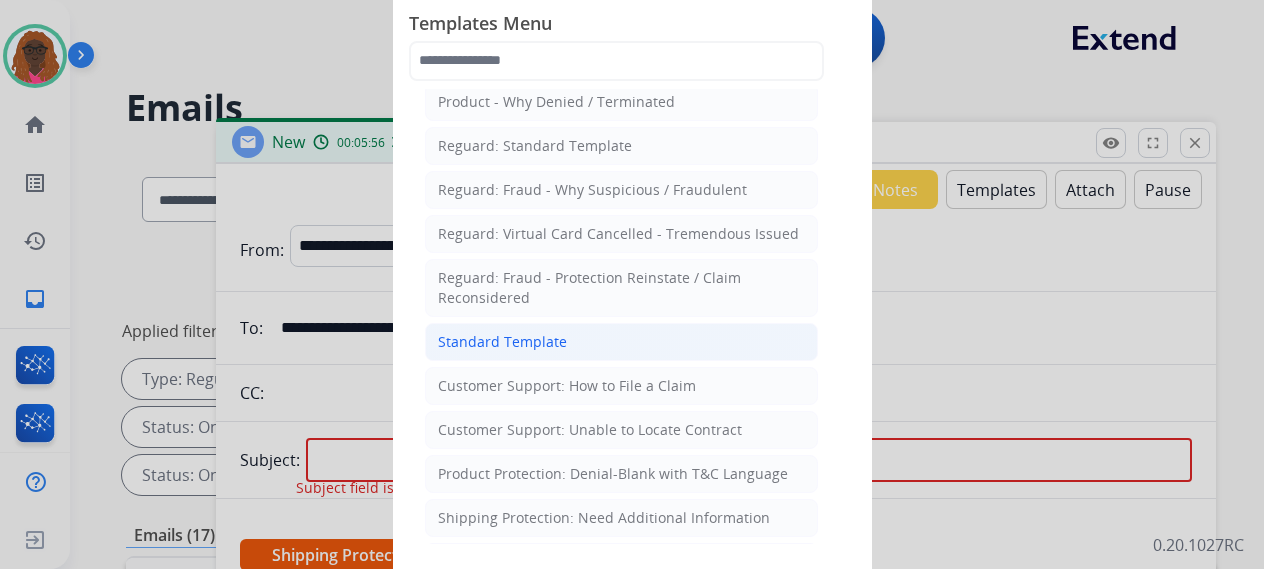 click on "Standard Template" 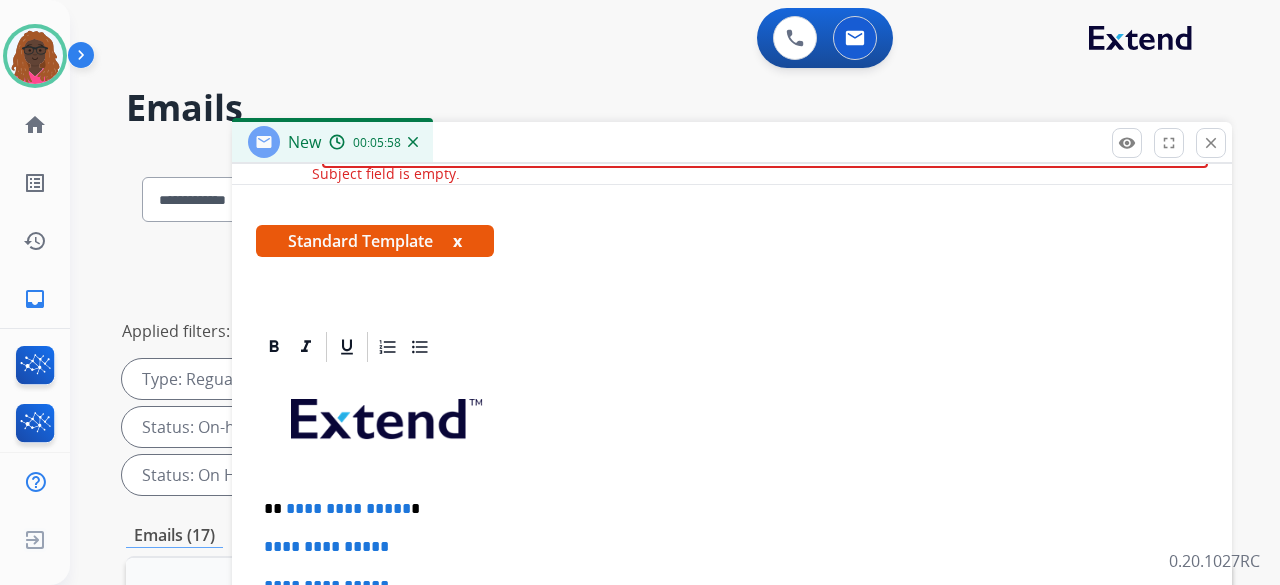 scroll, scrollTop: 348, scrollLeft: 0, axis: vertical 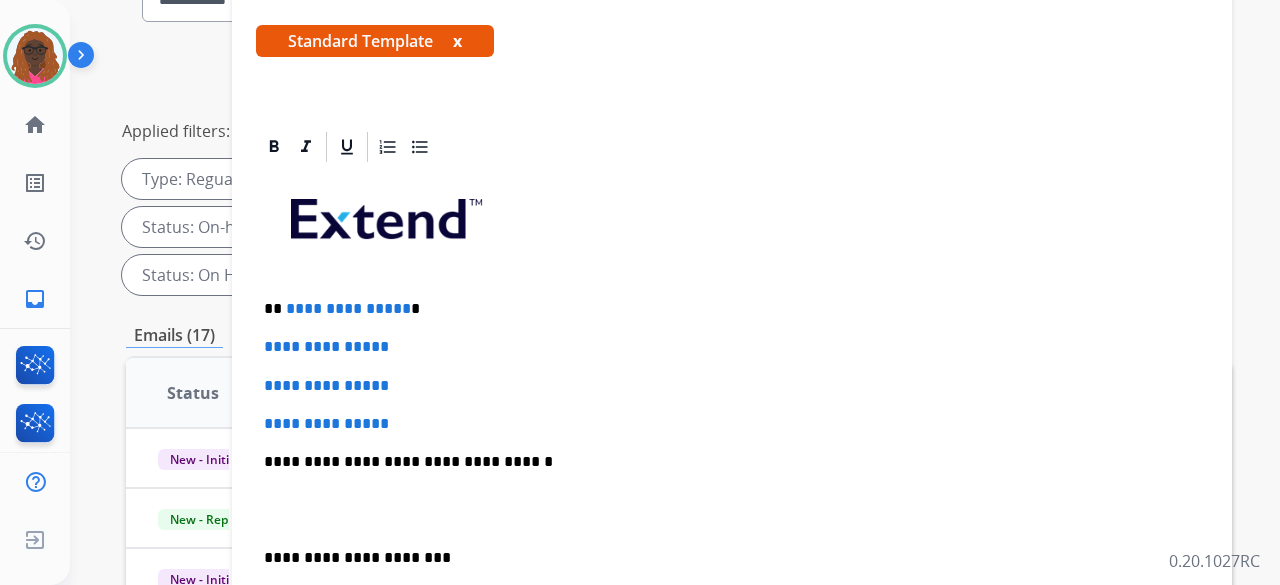 click on "**********" at bounding box center [724, 309] 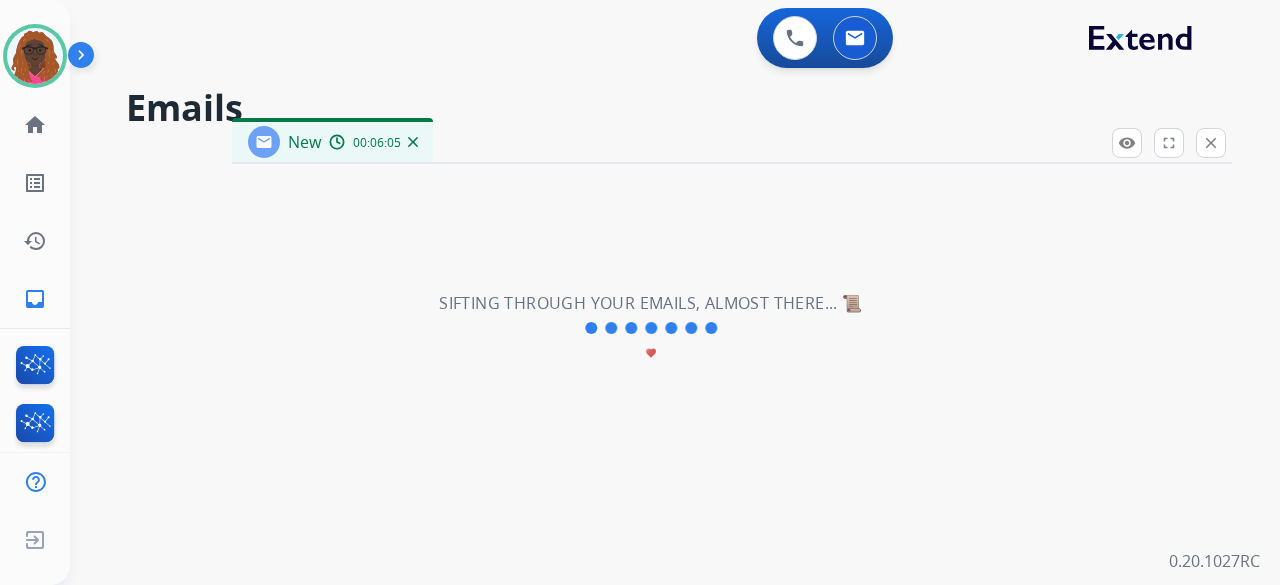 scroll, scrollTop: 0, scrollLeft: 0, axis: both 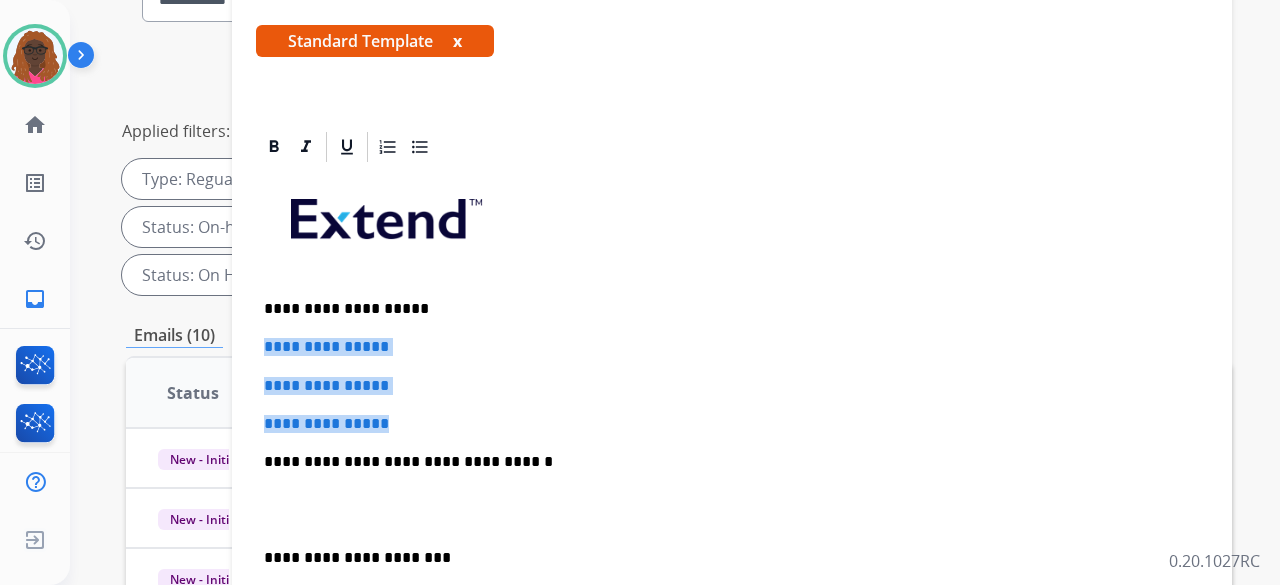 drag, startPoint x: 265, startPoint y: 307, endPoint x: 401, endPoint y: 373, distance: 151.16878 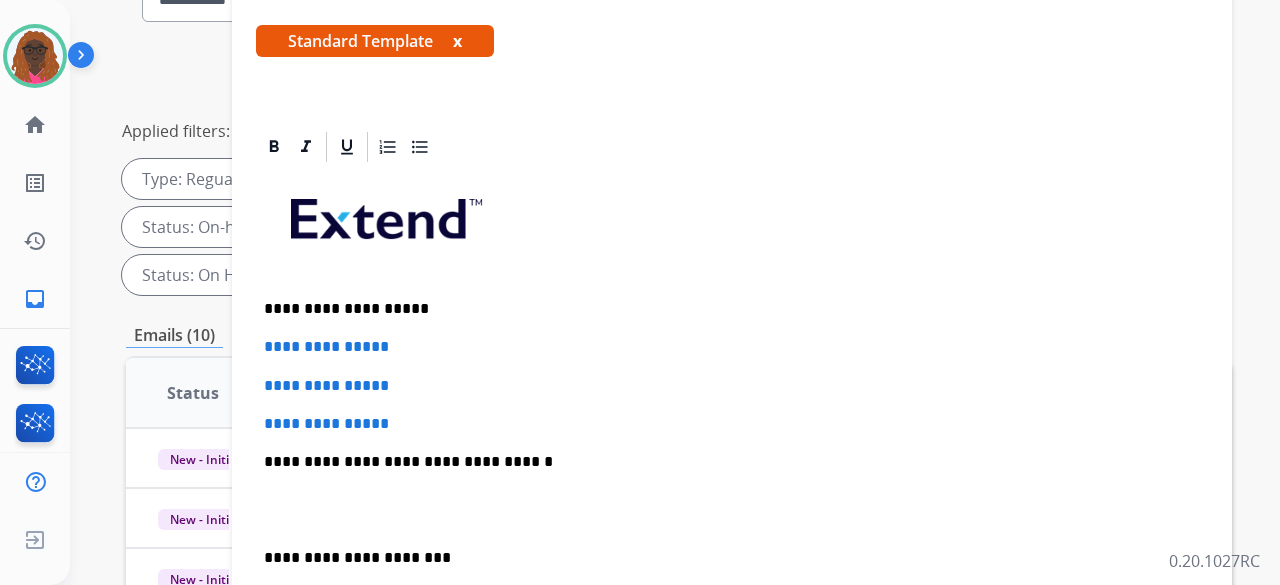 scroll, scrollTop: 272, scrollLeft: 0, axis: vertical 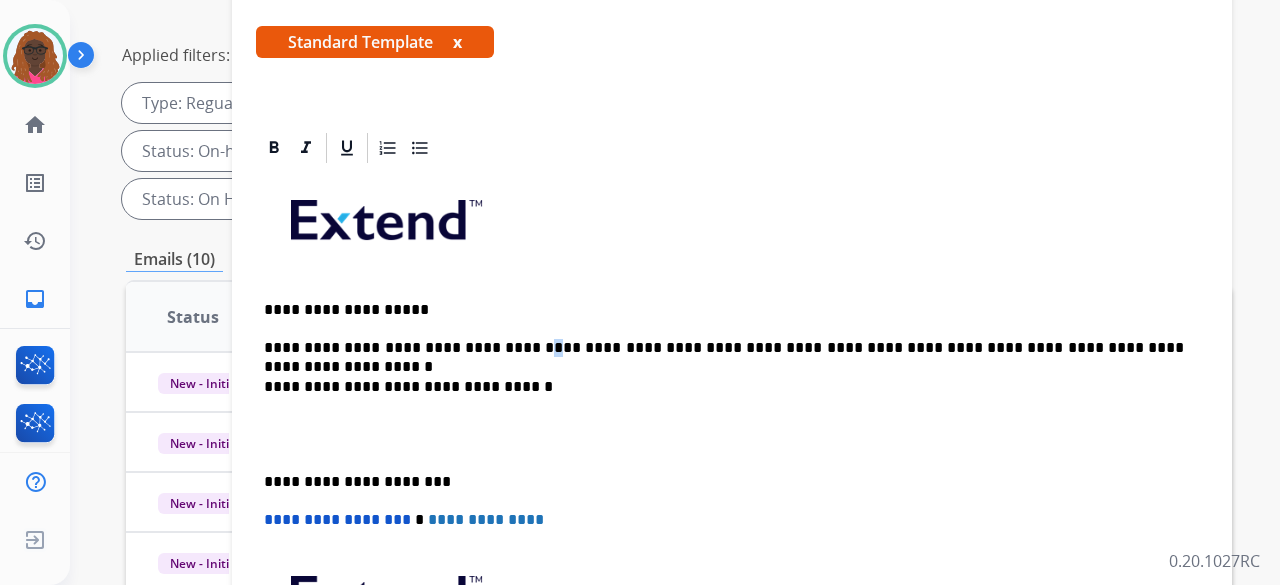 click on "**********" at bounding box center [724, 348] 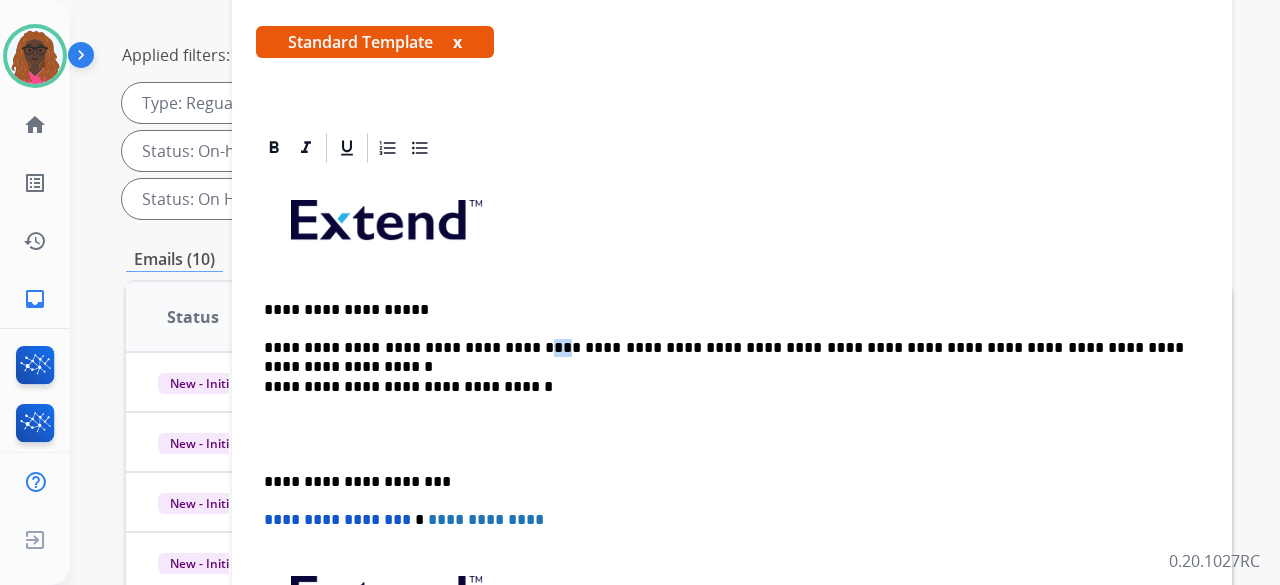 drag, startPoint x: 519, startPoint y: 313, endPoint x: 509, endPoint y: 311, distance: 10.198039 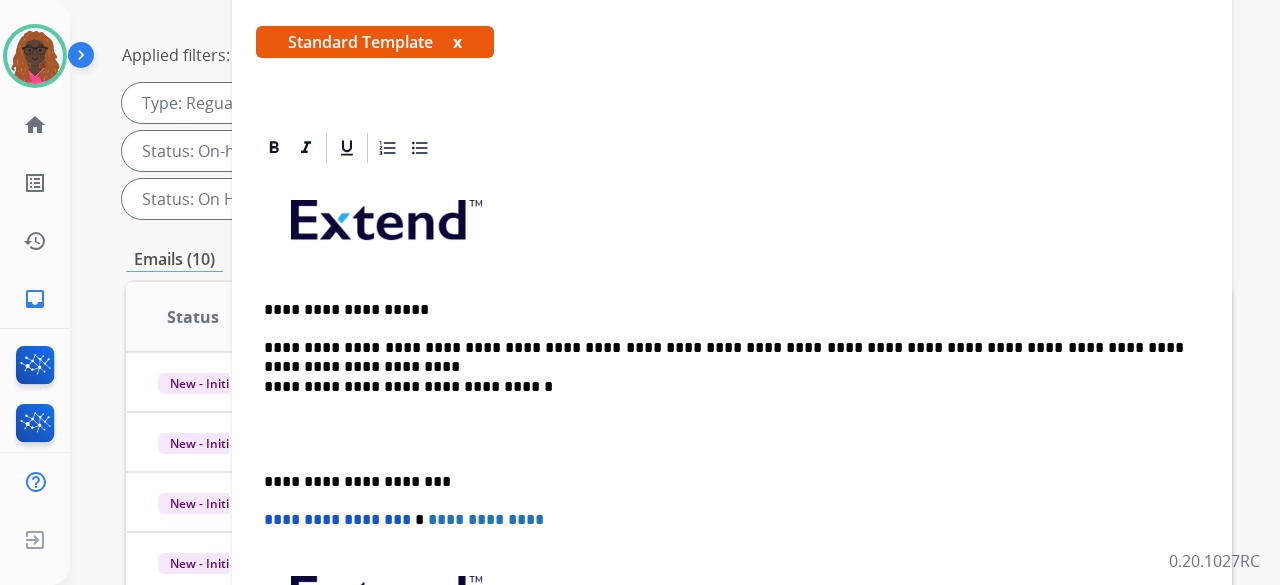 click on "**********" at bounding box center [724, 348] 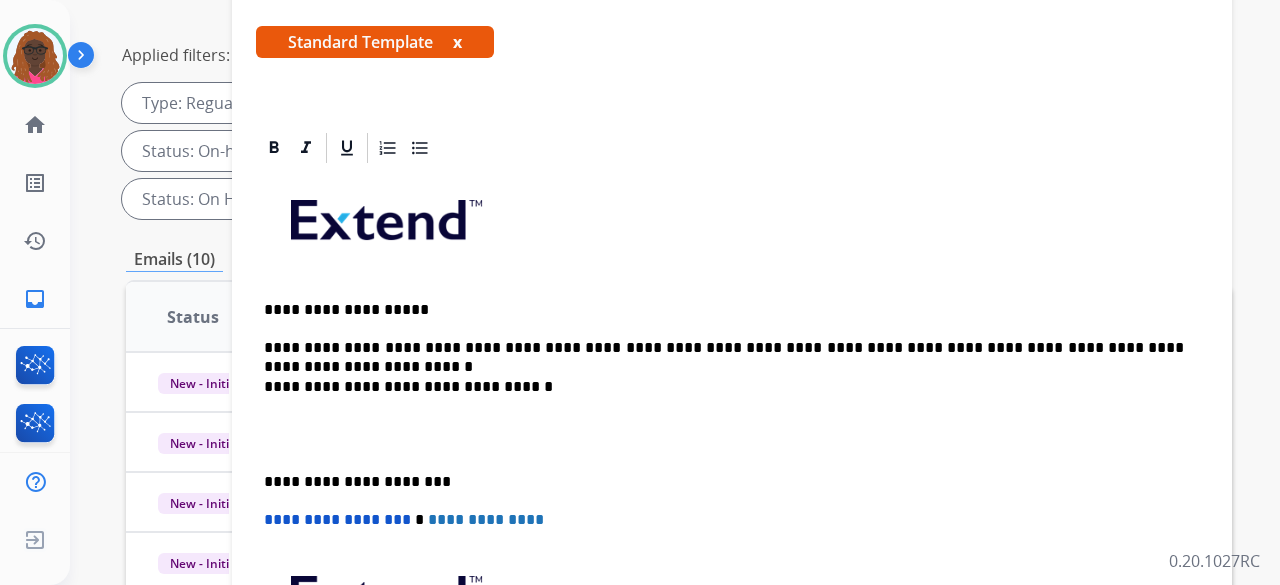 scroll, scrollTop: 290, scrollLeft: 0, axis: vertical 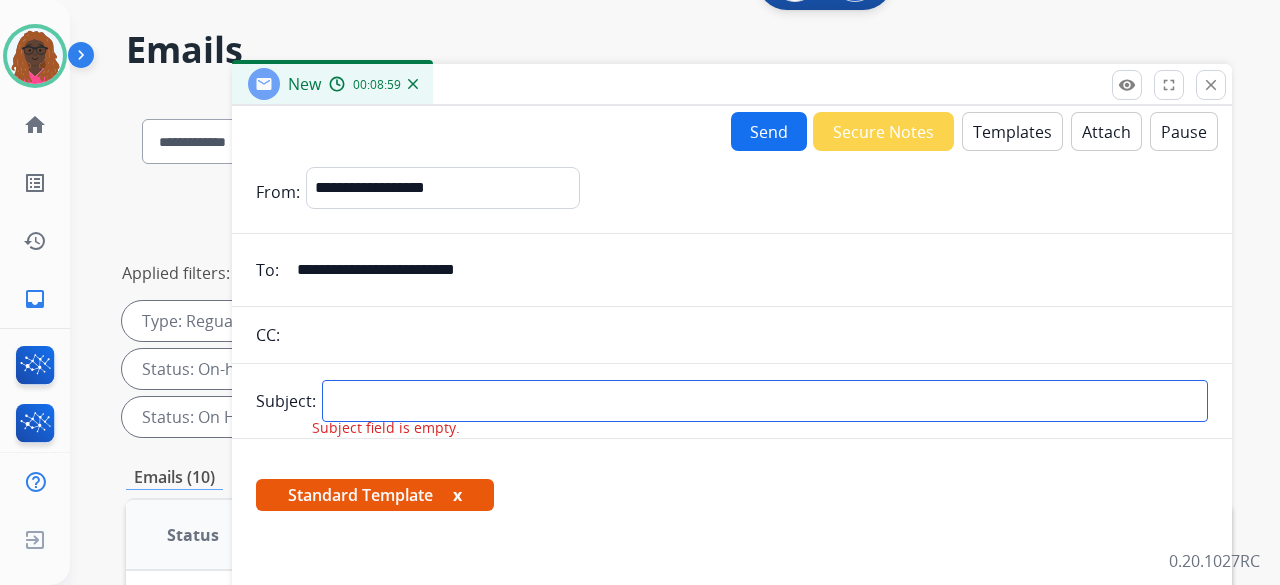click at bounding box center [765, 401] 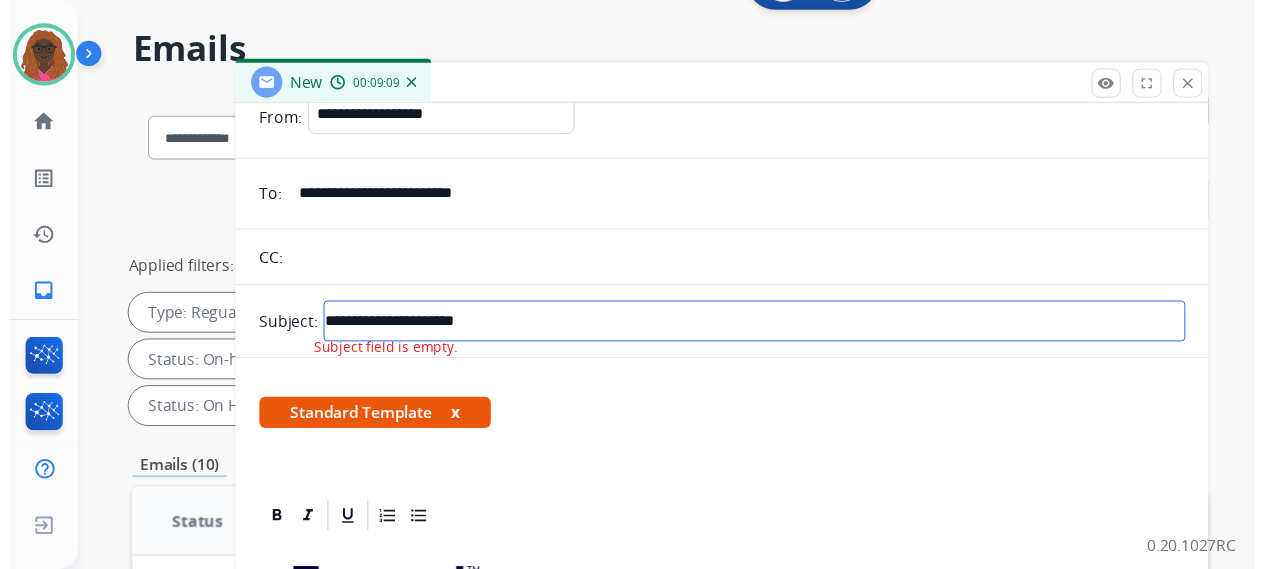 scroll, scrollTop: 0, scrollLeft: 0, axis: both 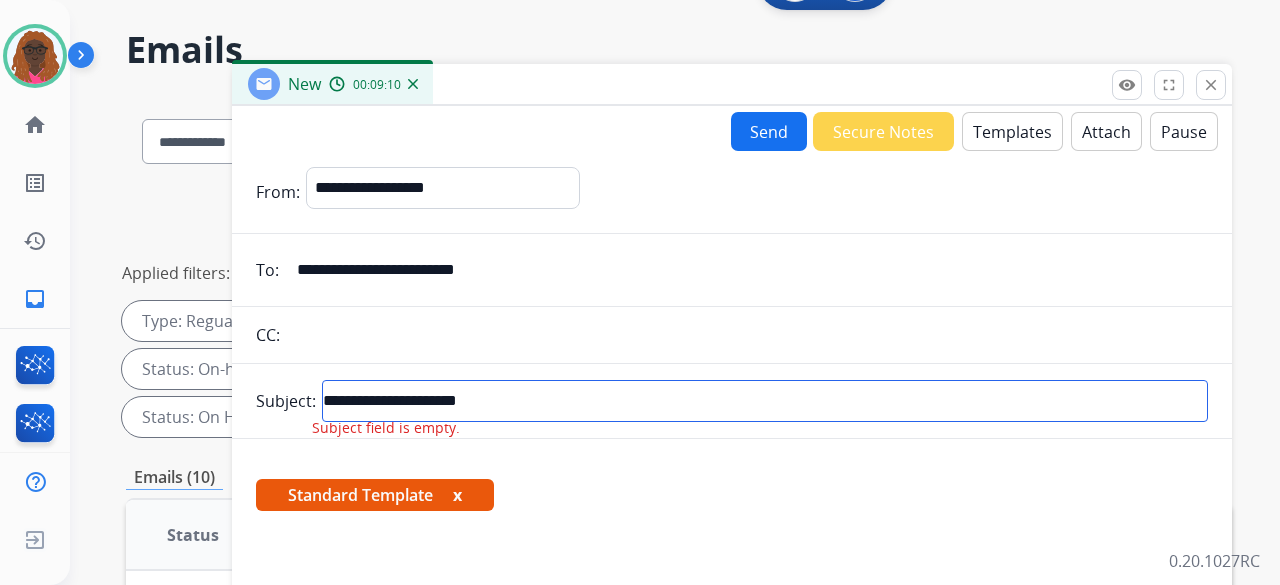 type on "**********" 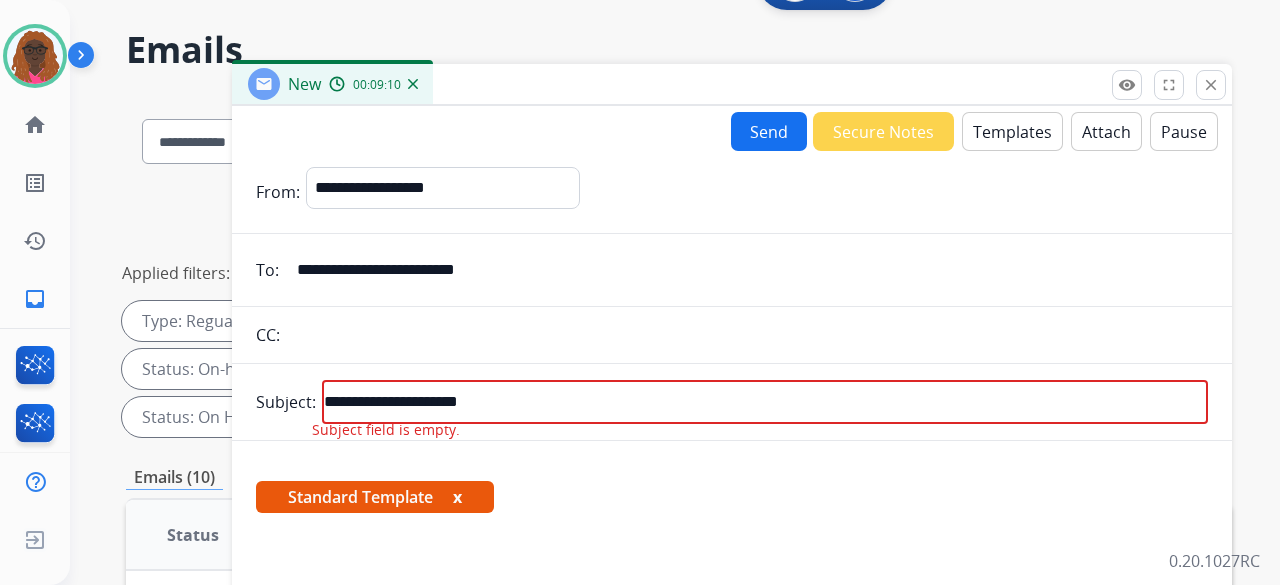 click on "Send" at bounding box center [769, 131] 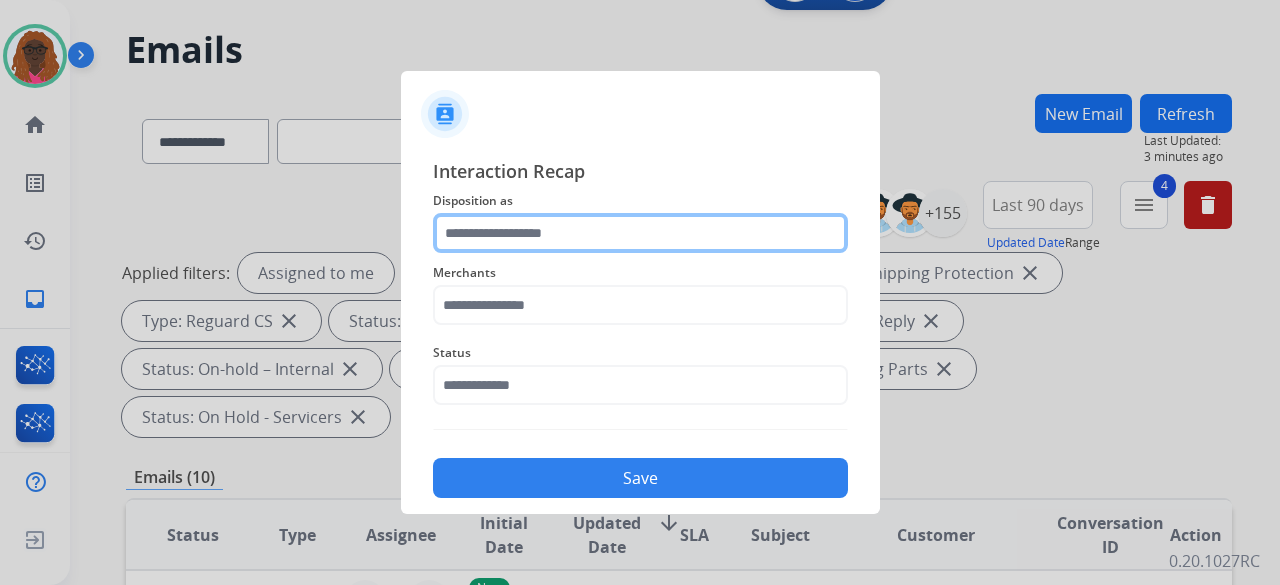 click 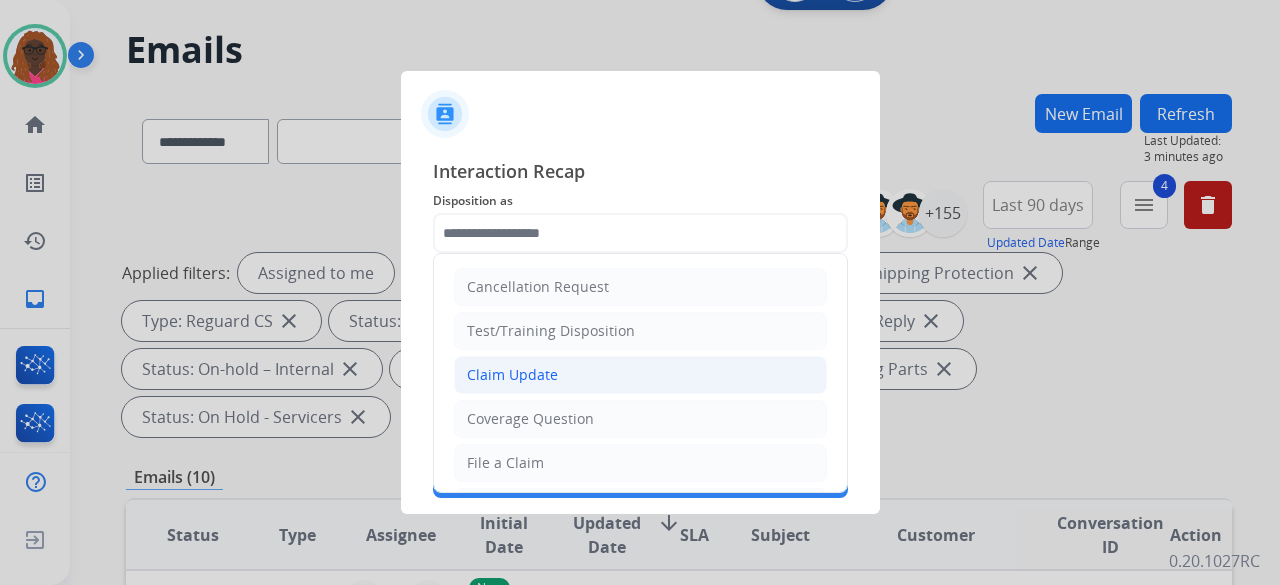 click on "Claim Update" 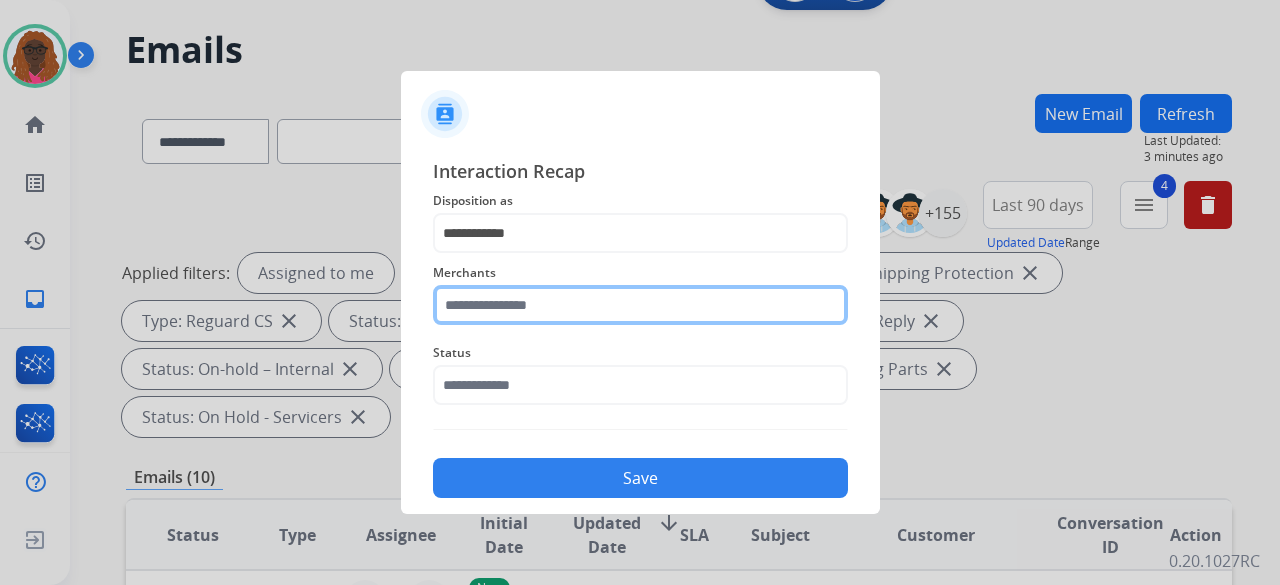 click 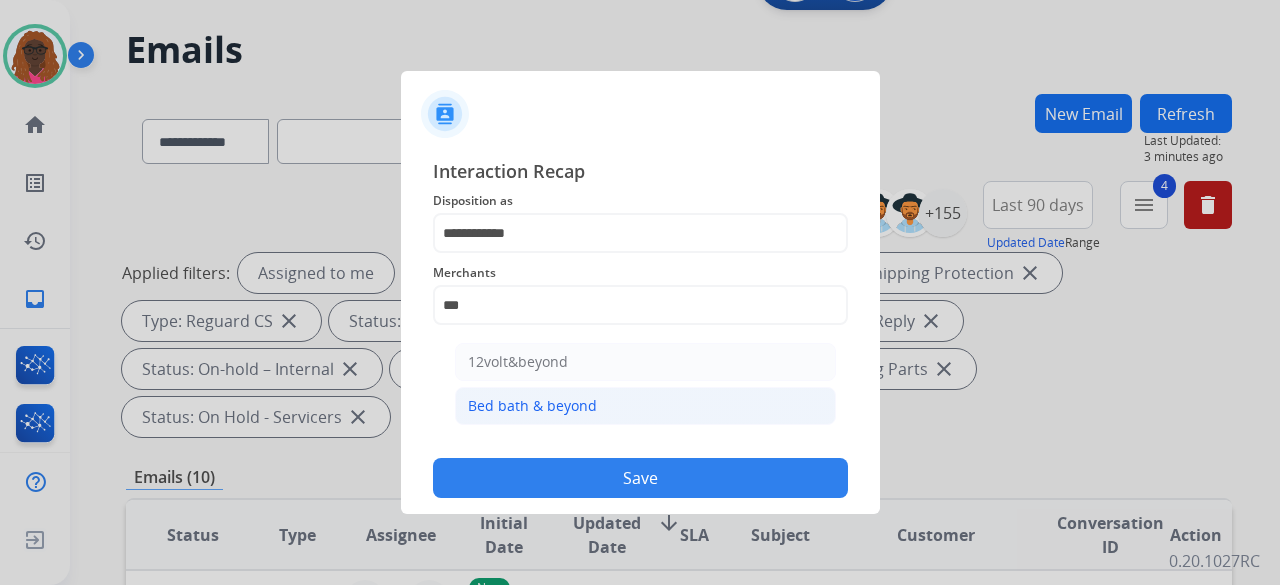 click on "Bed bath & beyond" 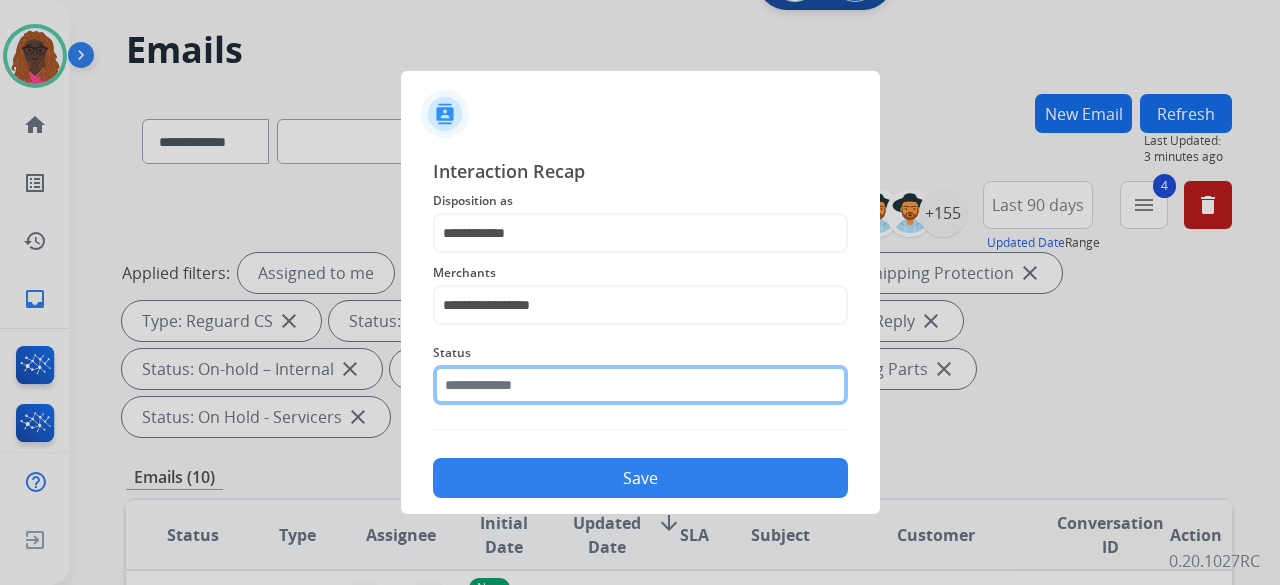 click 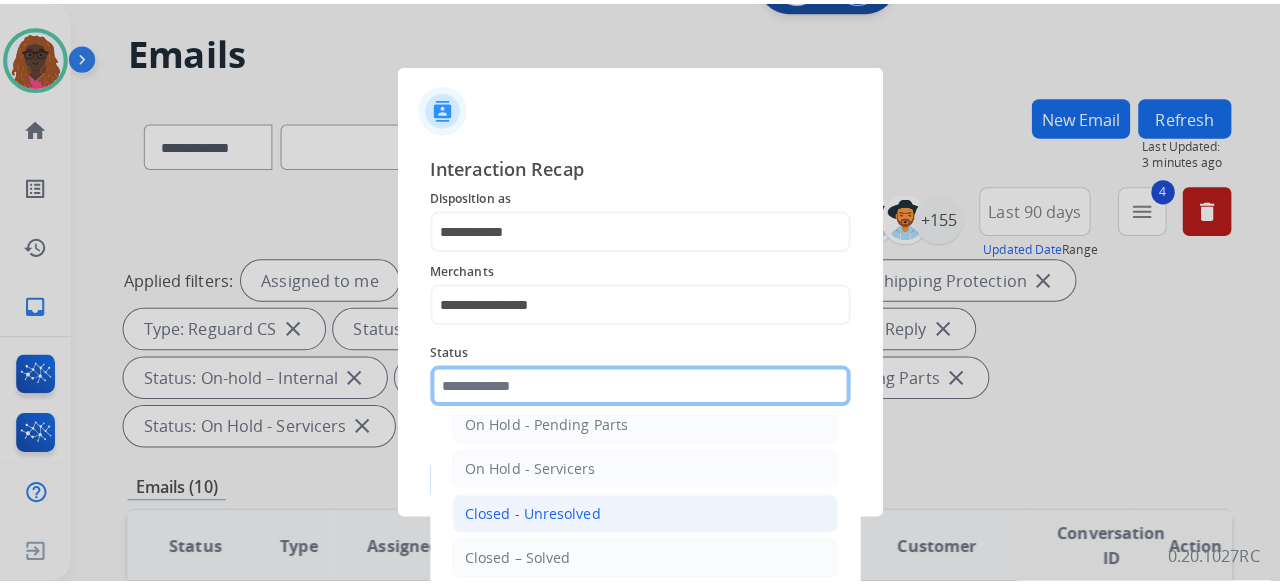 scroll, scrollTop: 114, scrollLeft: 0, axis: vertical 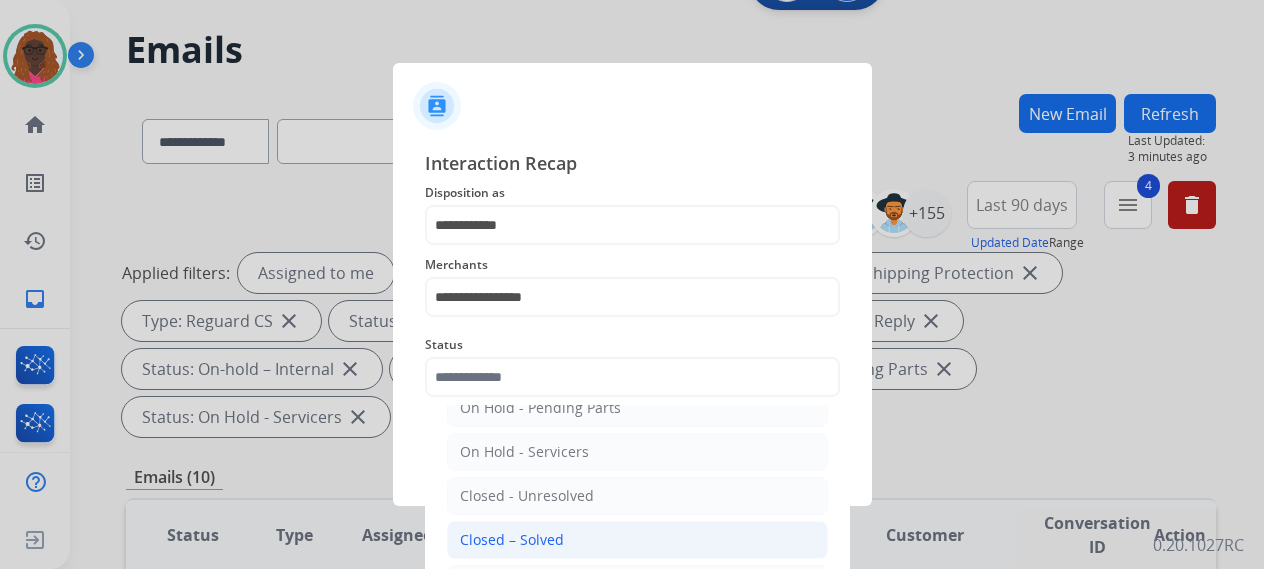 click on "Closed – Solved" 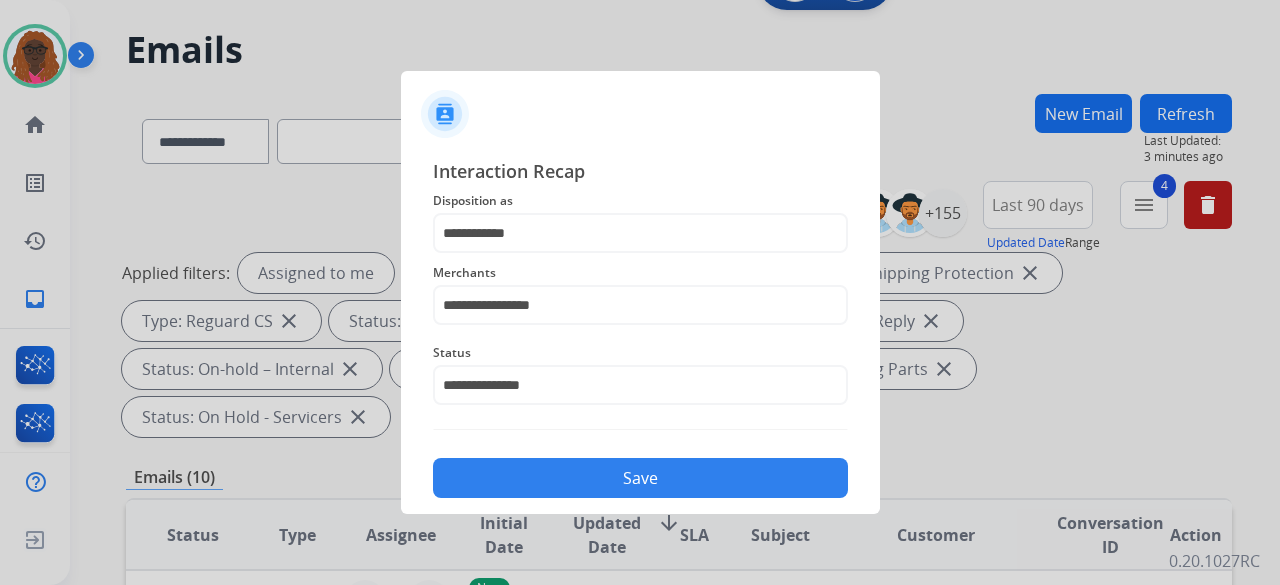 click on "Save" 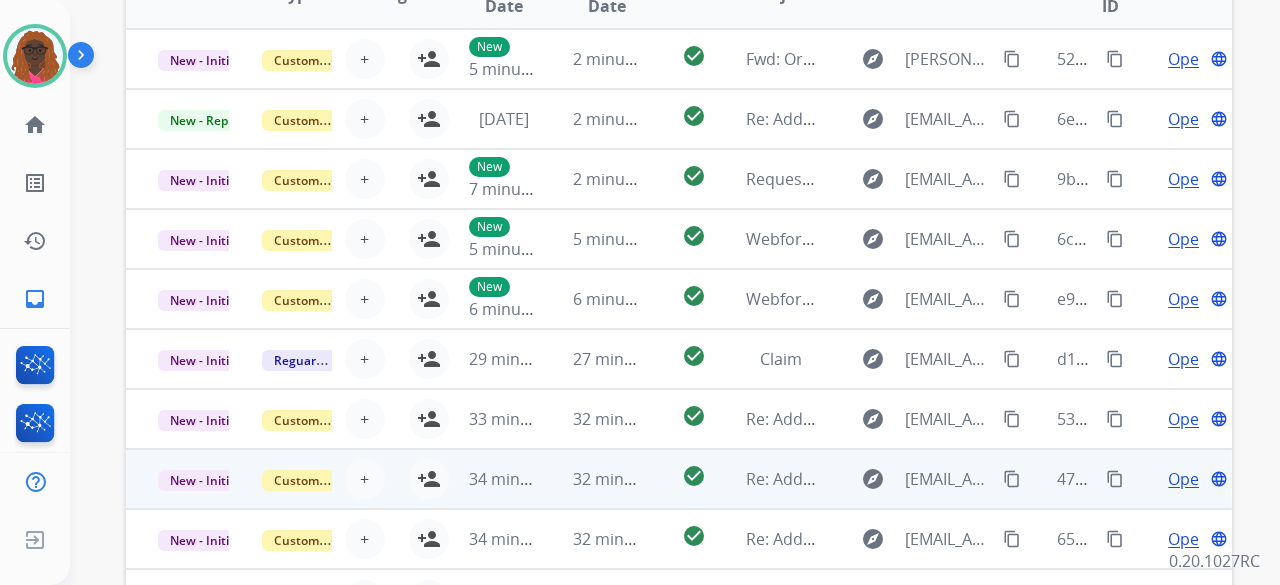 scroll, scrollTop: 600, scrollLeft: 0, axis: vertical 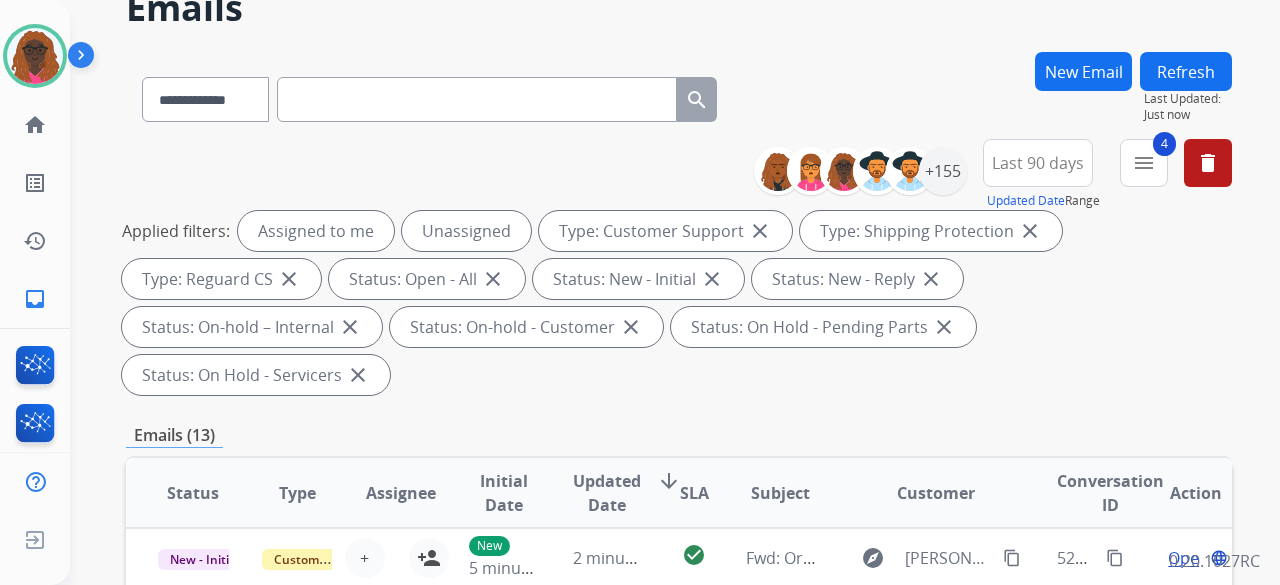 click on "Last 90 days" at bounding box center (1038, 163) 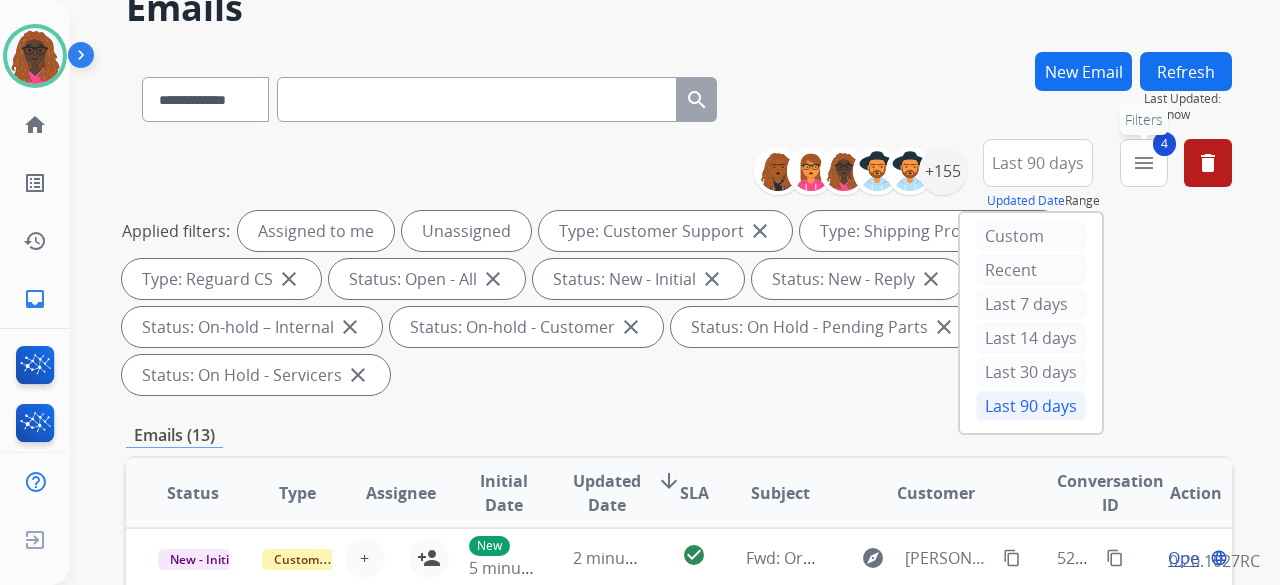 click on "4 menu  Filters" at bounding box center [1144, 163] 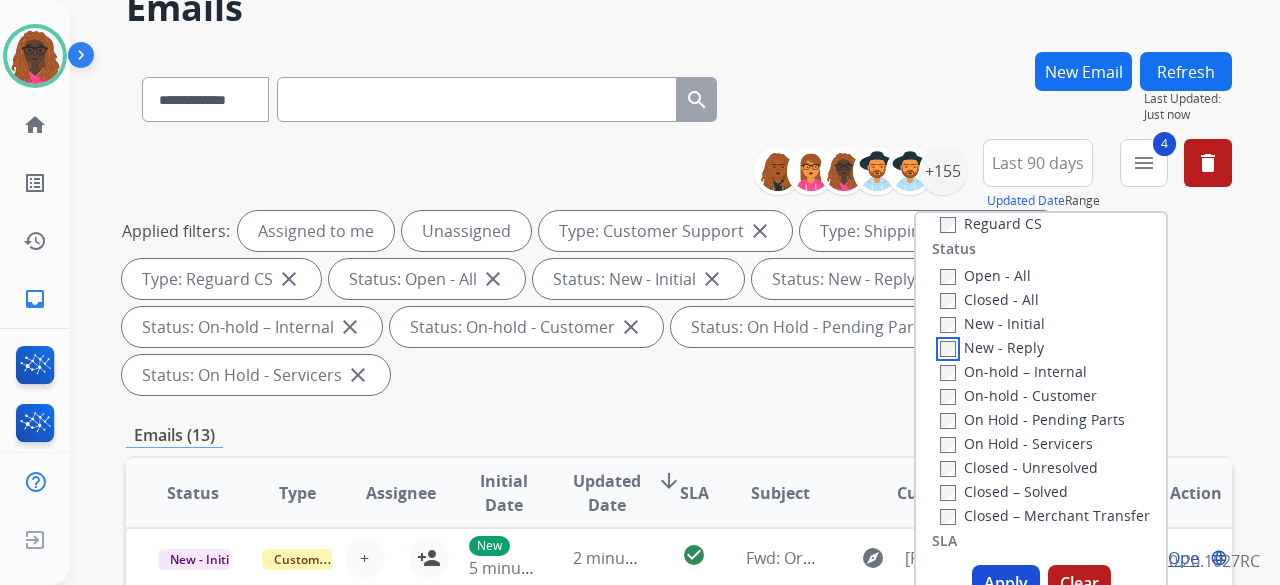 scroll, scrollTop: 300, scrollLeft: 0, axis: vertical 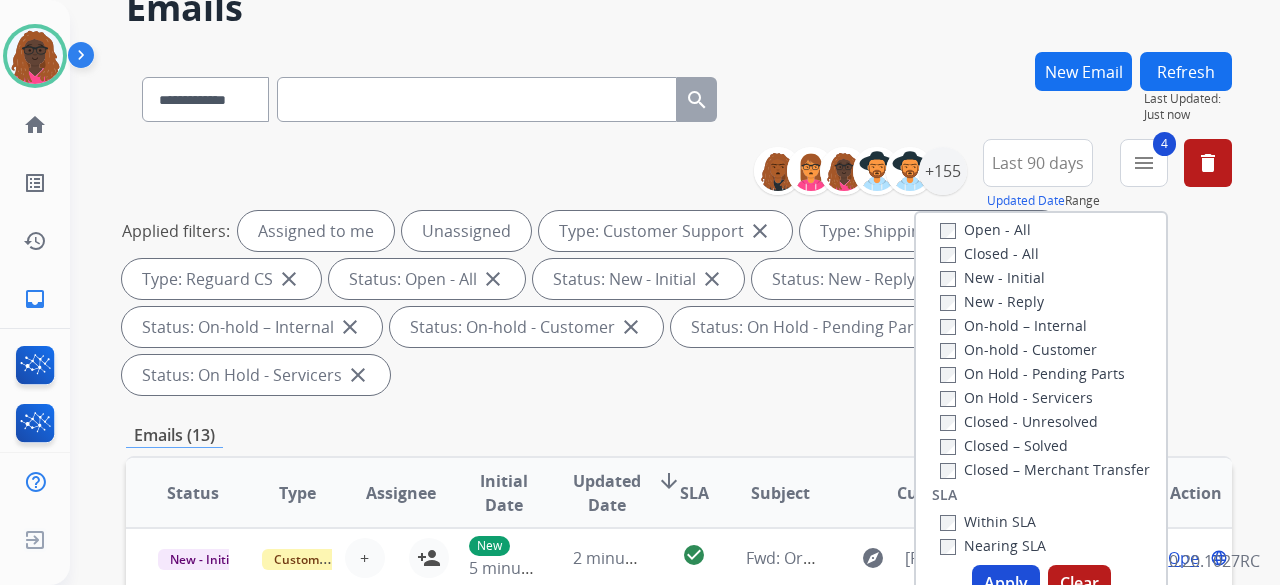 click on "Apply" at bounding box center (1006, 583) 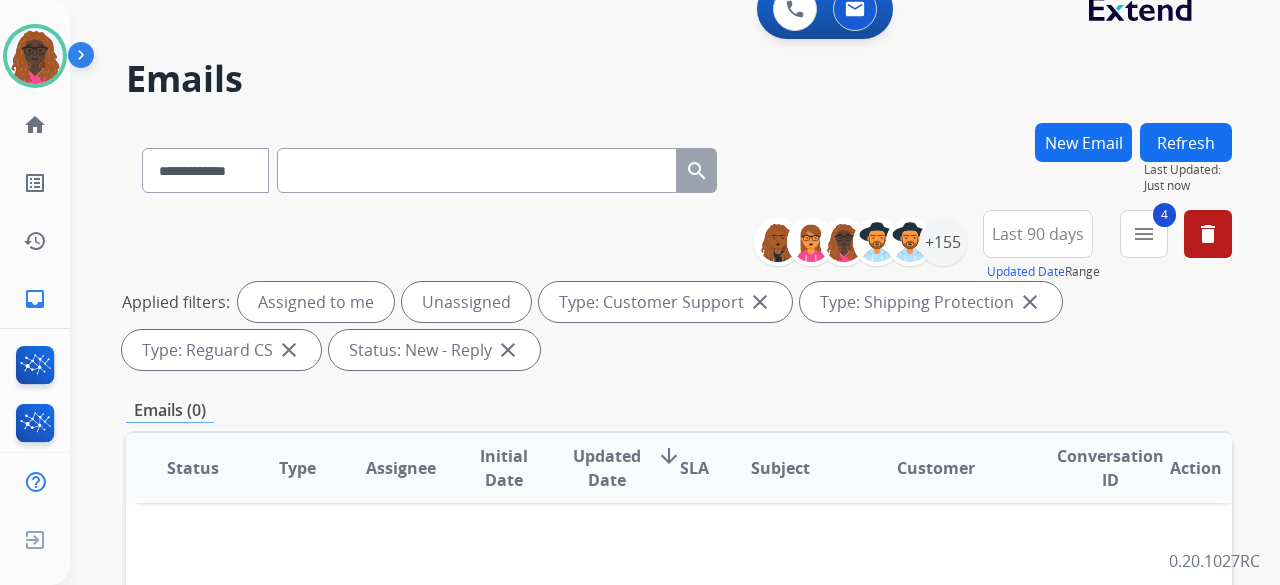 scroll, scrollTop: 0, scrollLeft: 0, axis: both 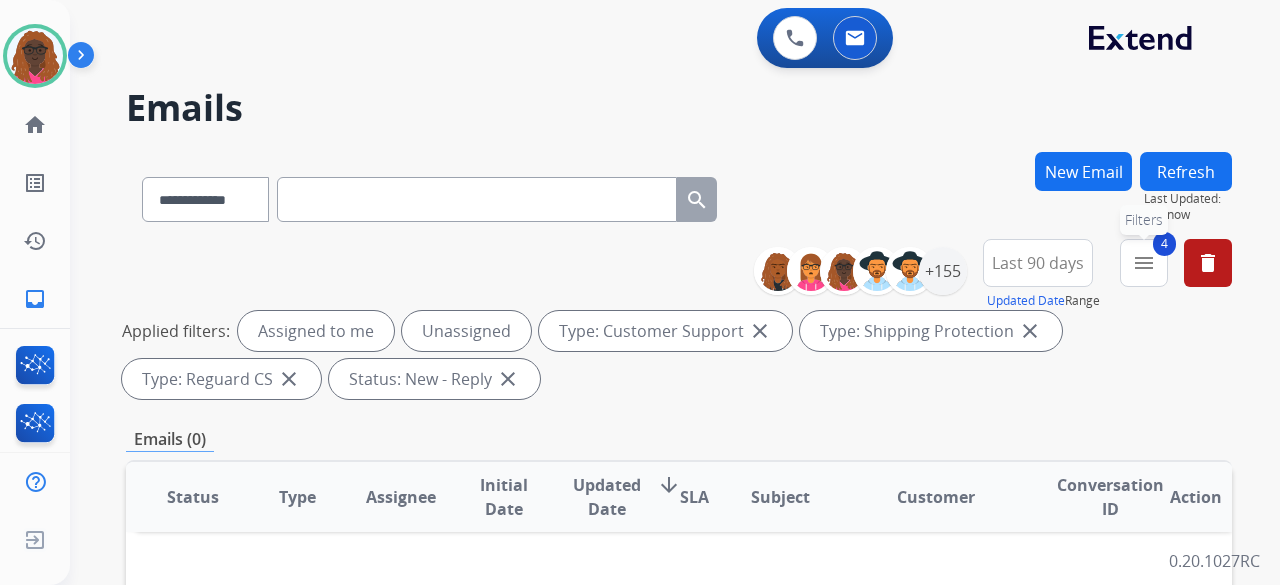click on "4 menu  Filters" at bounding box center (1144, 263) 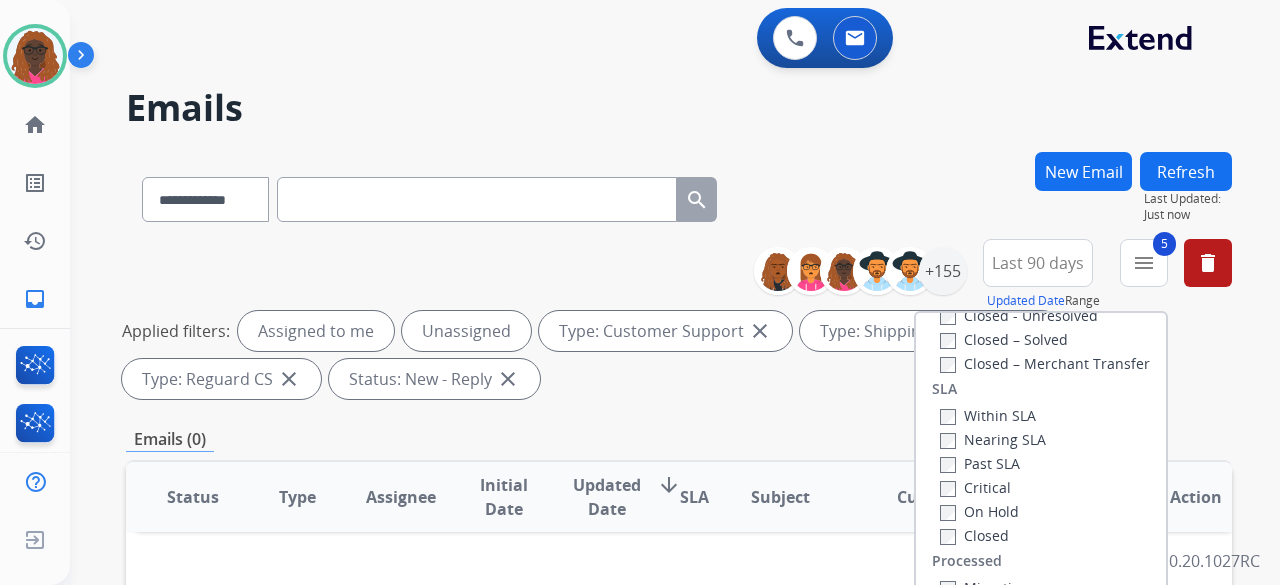 scroll, scrollTop: 528, scrollLeft: 0, axis: vertical 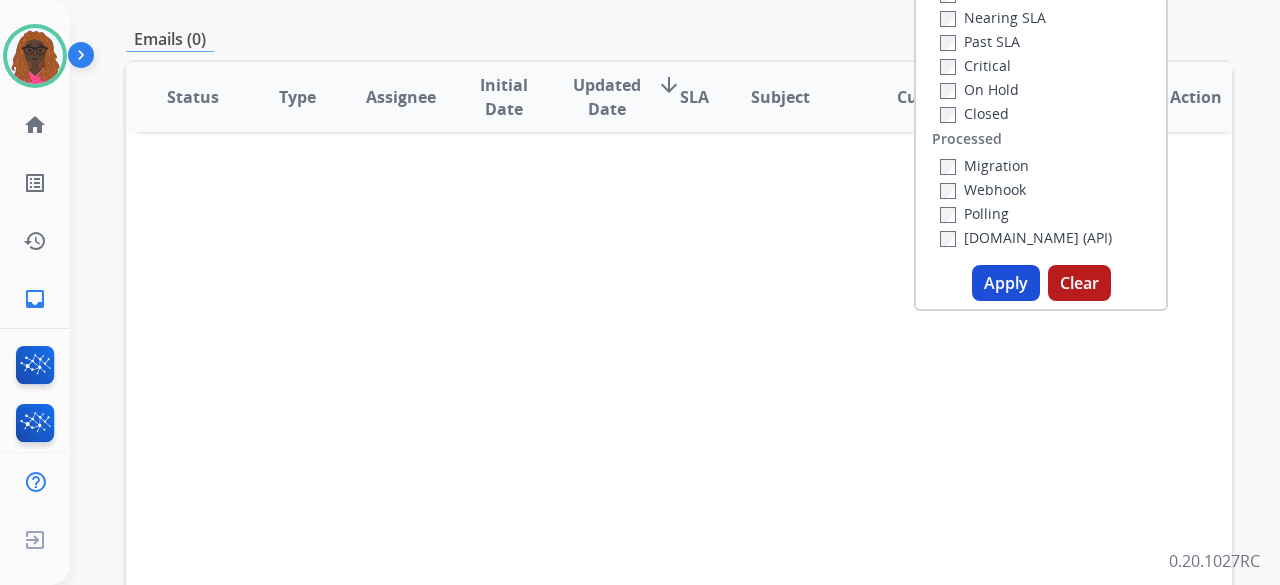 click on "Apply" at bounding box center [1006, 283] 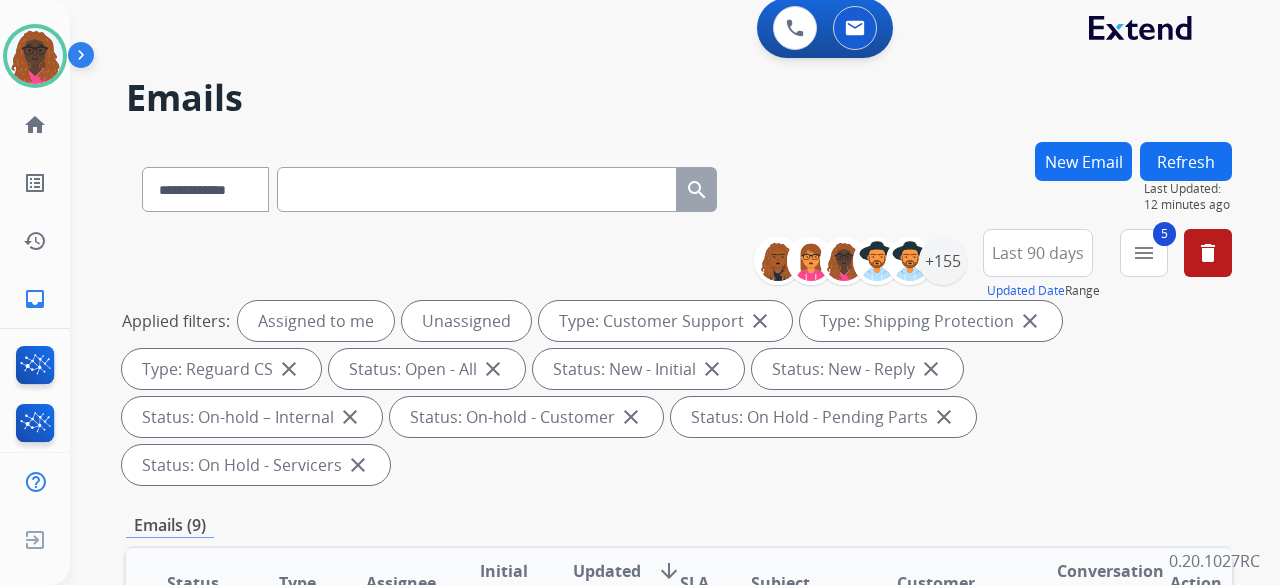scroll, scrollTop: 0, scrollLeft: 0, axis: both 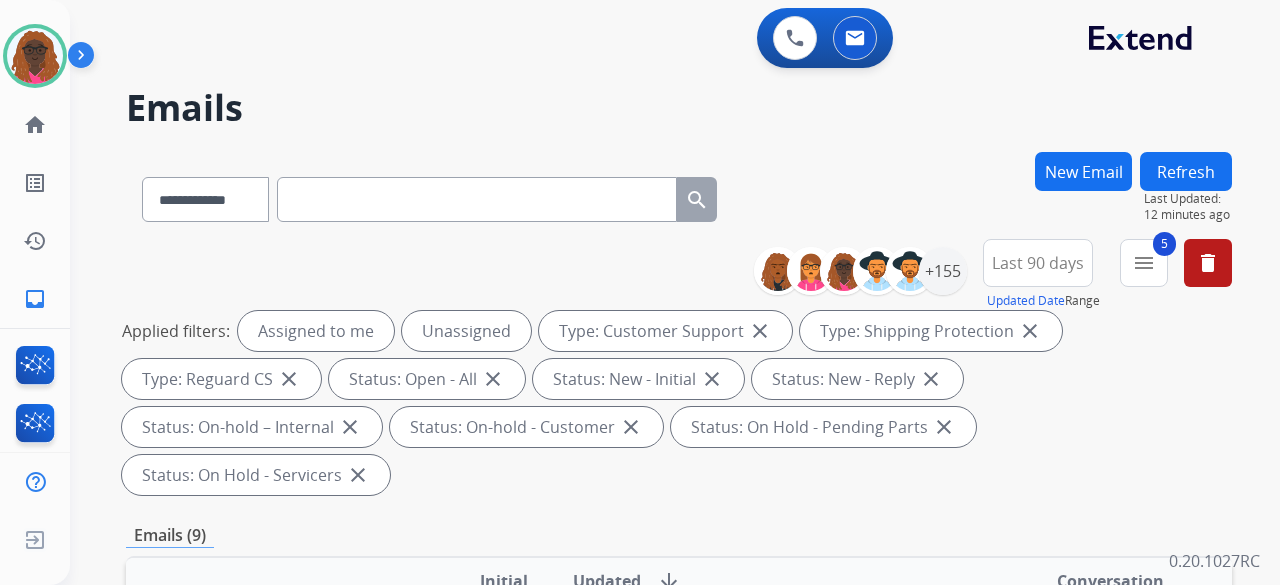 click on "**********" at bounding box center (651, 364) 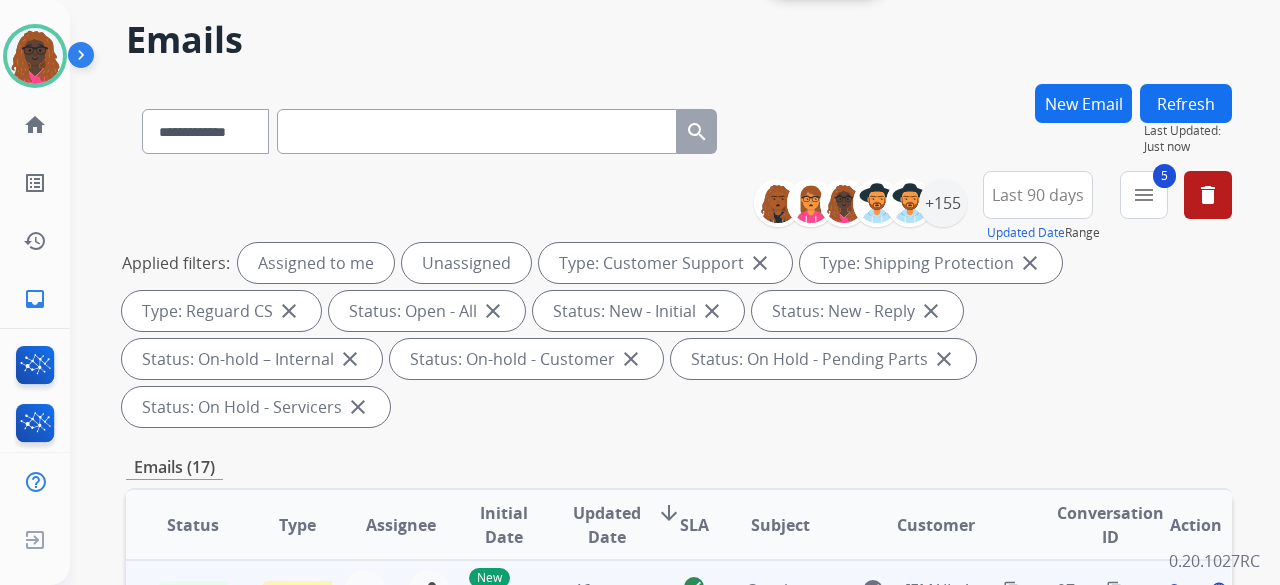 scroll, scrollTop: 300, scrollLeft: 0, axis: vertical 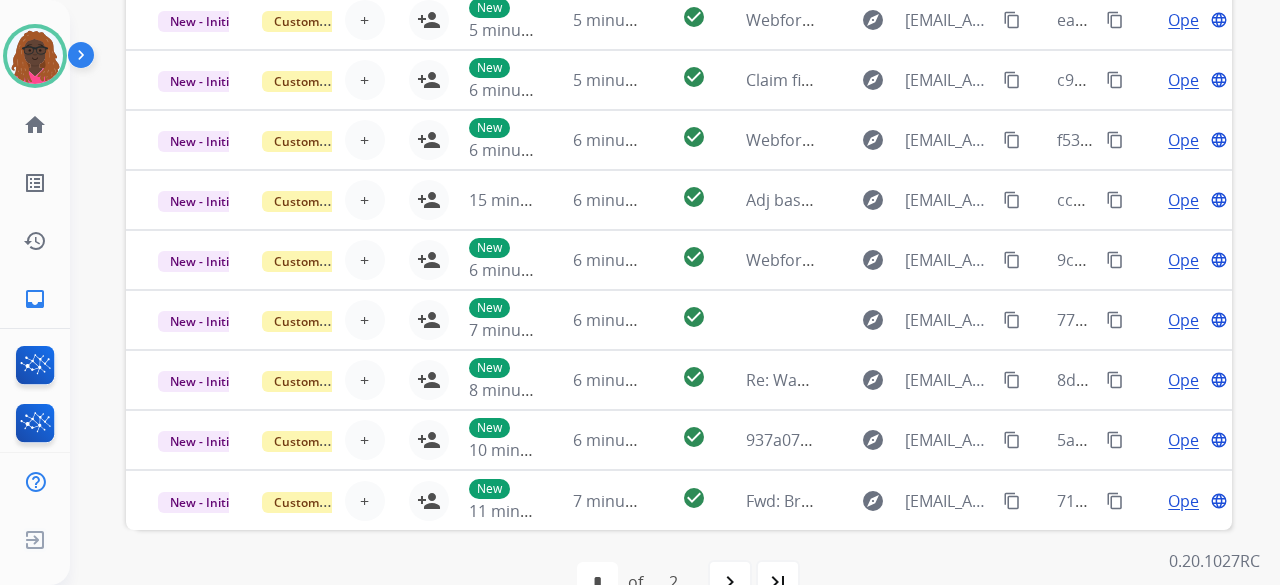 click on "last_page" at bounding box center [778, 582] 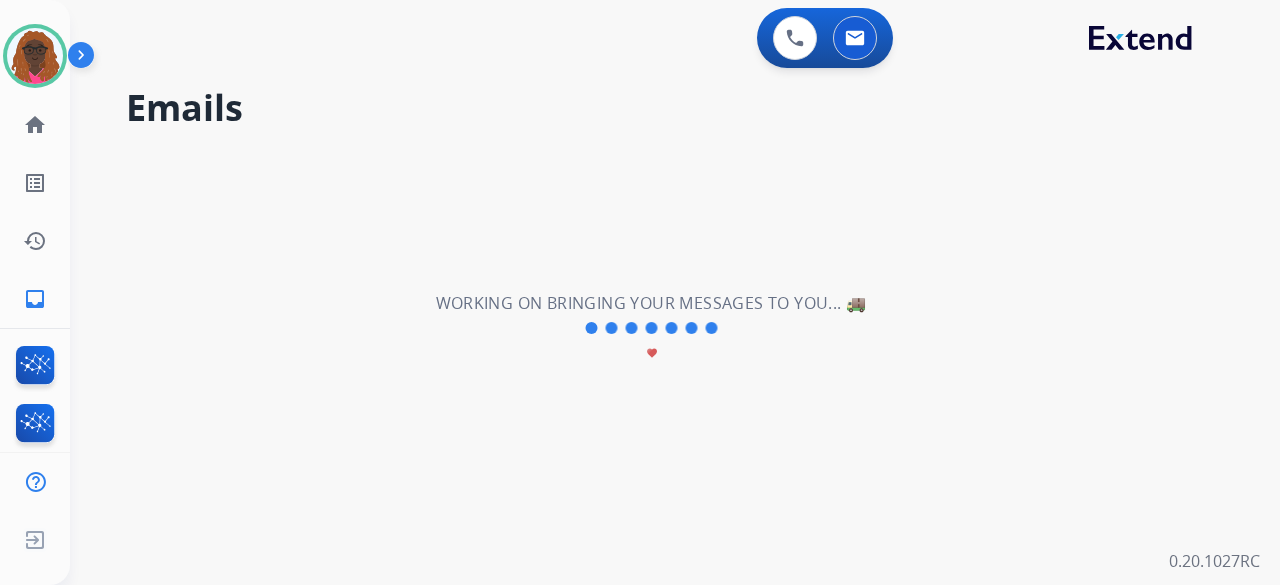 scroll, scrollTop: 0, scrollLeft: 0, axis: both 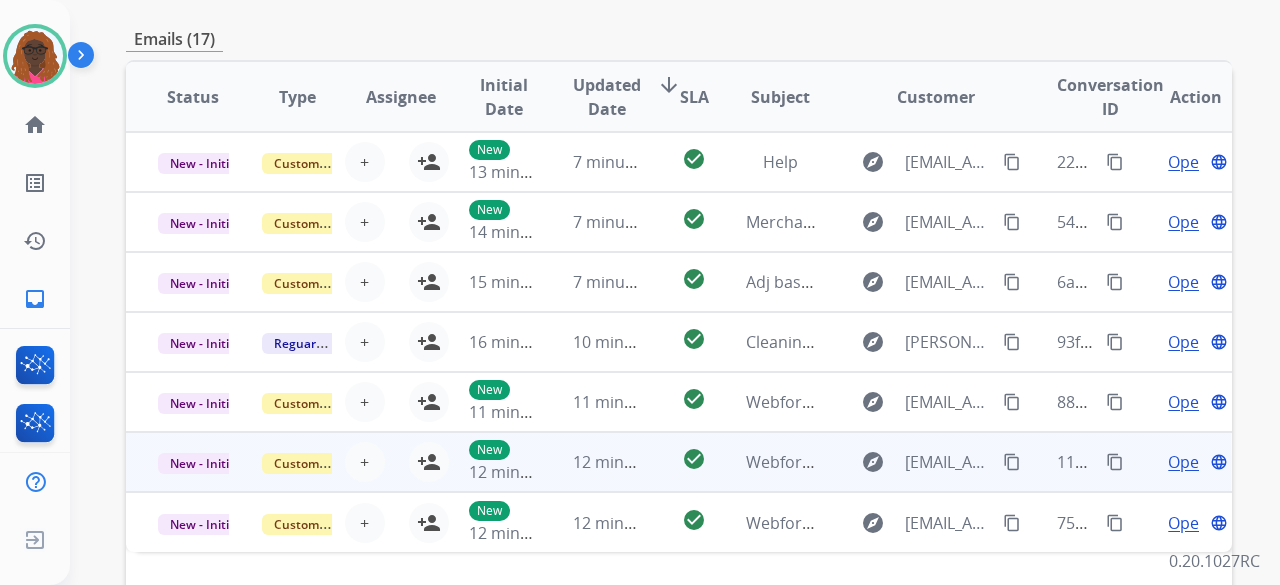 click on "Open" at bounding box center [1188, 462] 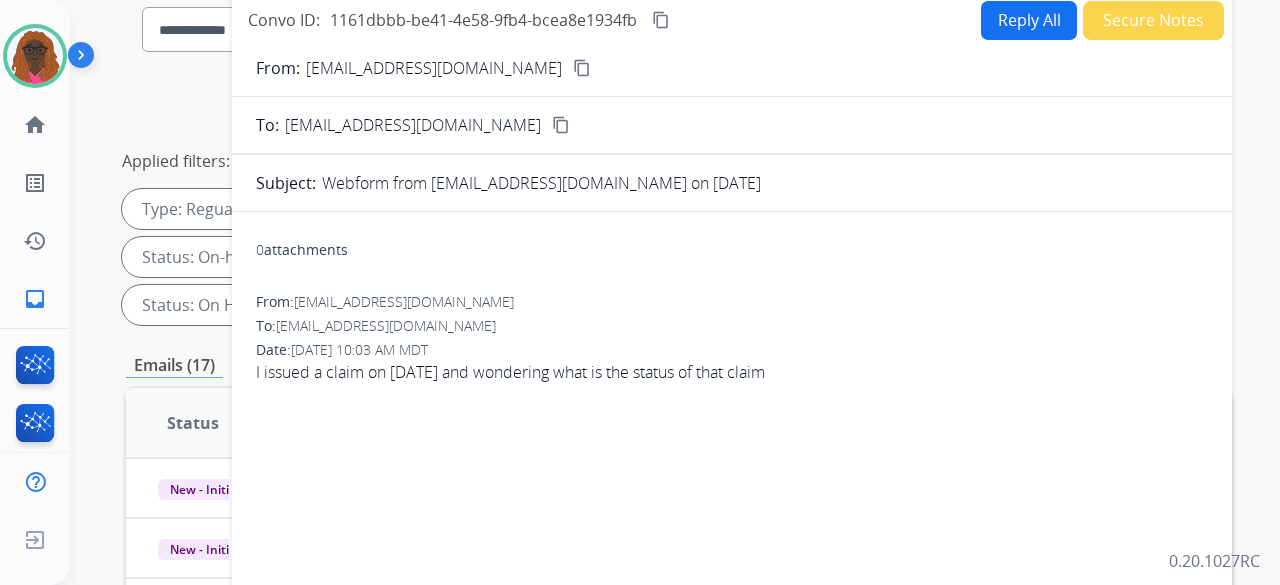 scroll, scrollTop: 196, scrollLeft: 0, axis: vertical 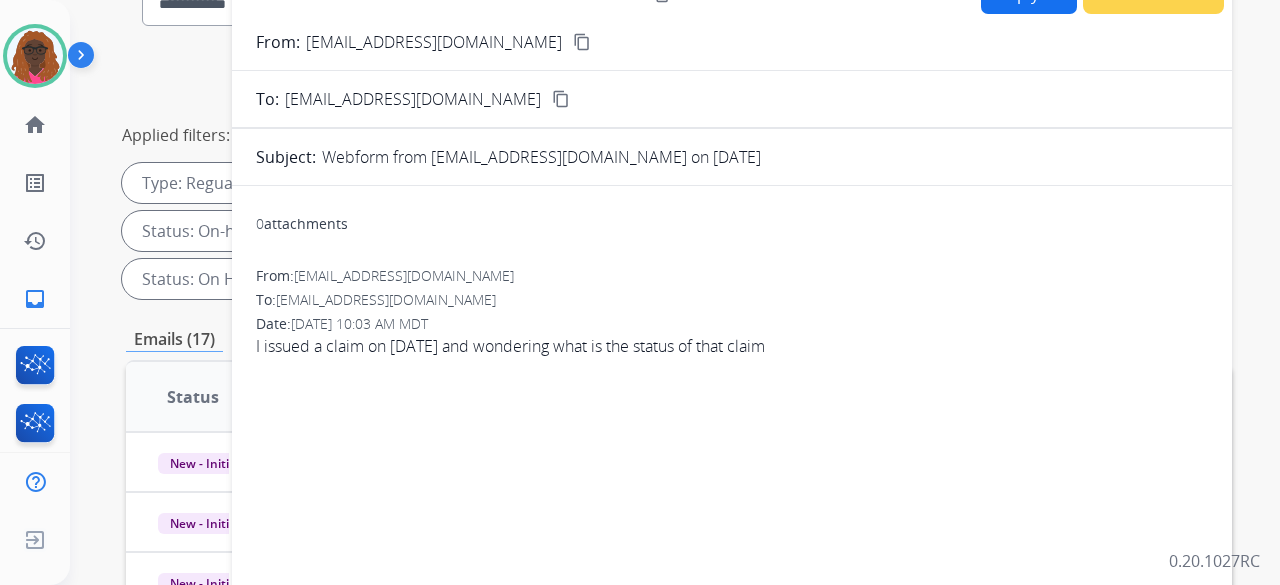 click on "content_copy" at bounding box center (582, 42) 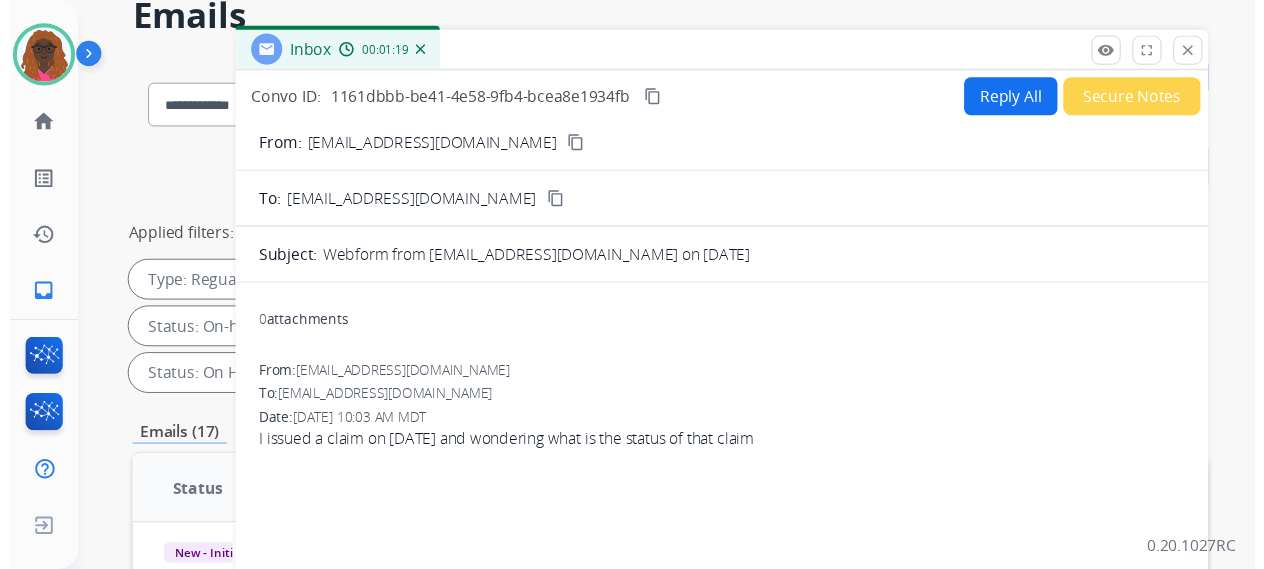 scroll, scrollTop: 0, scrollLeft: 0, axis: both 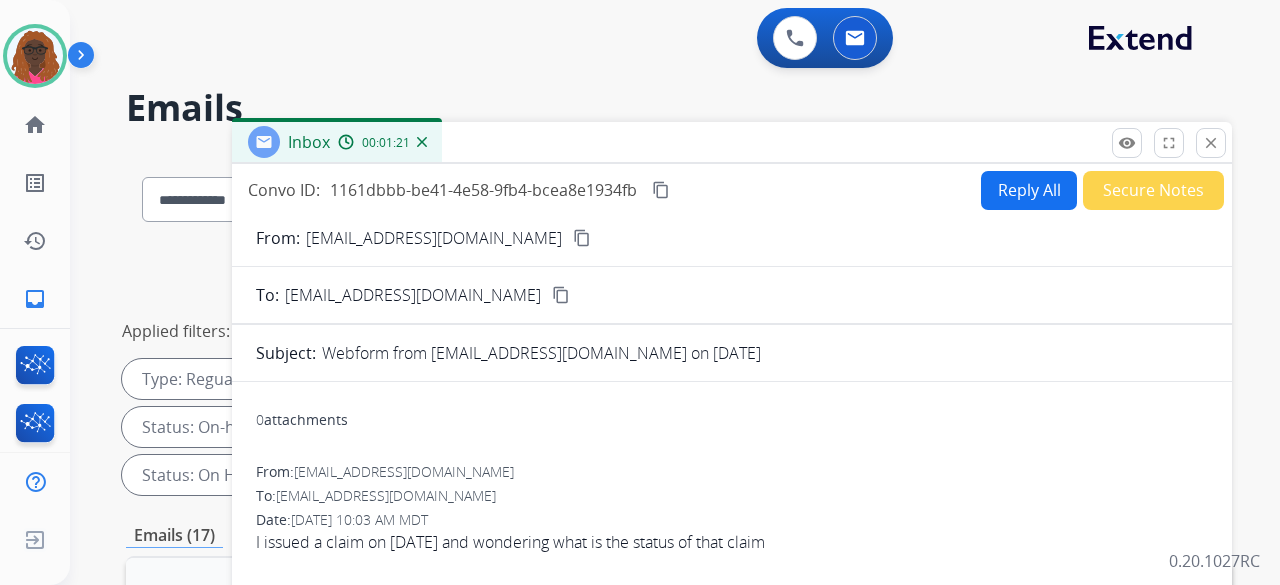 click on "Reply All" at bounding box center [1029, 190] 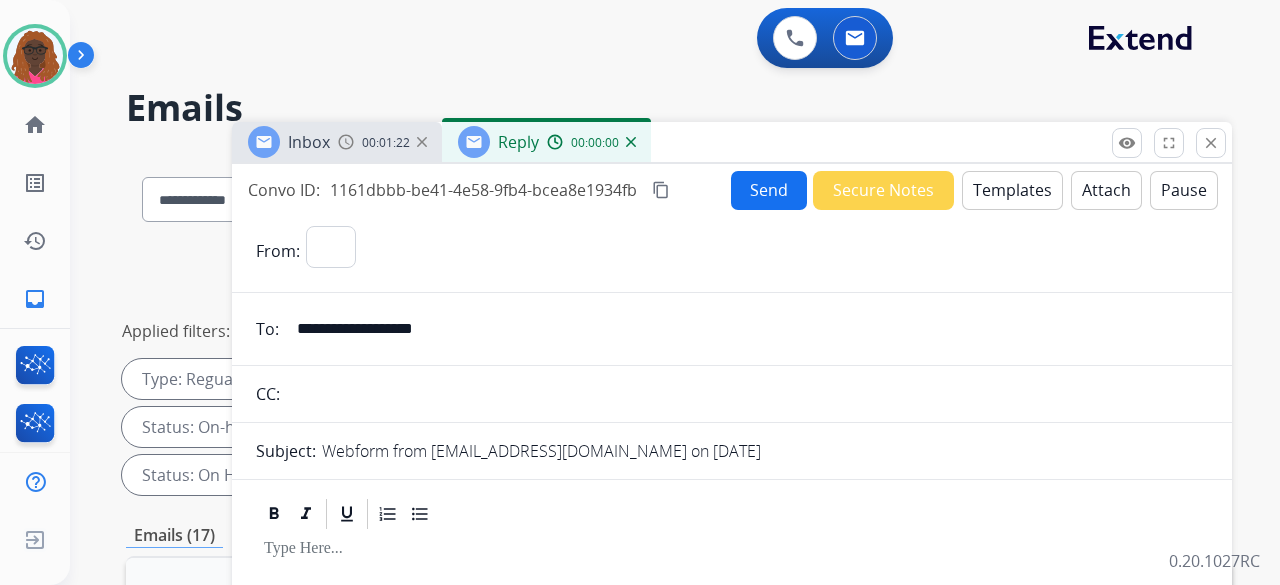 select on "**********" 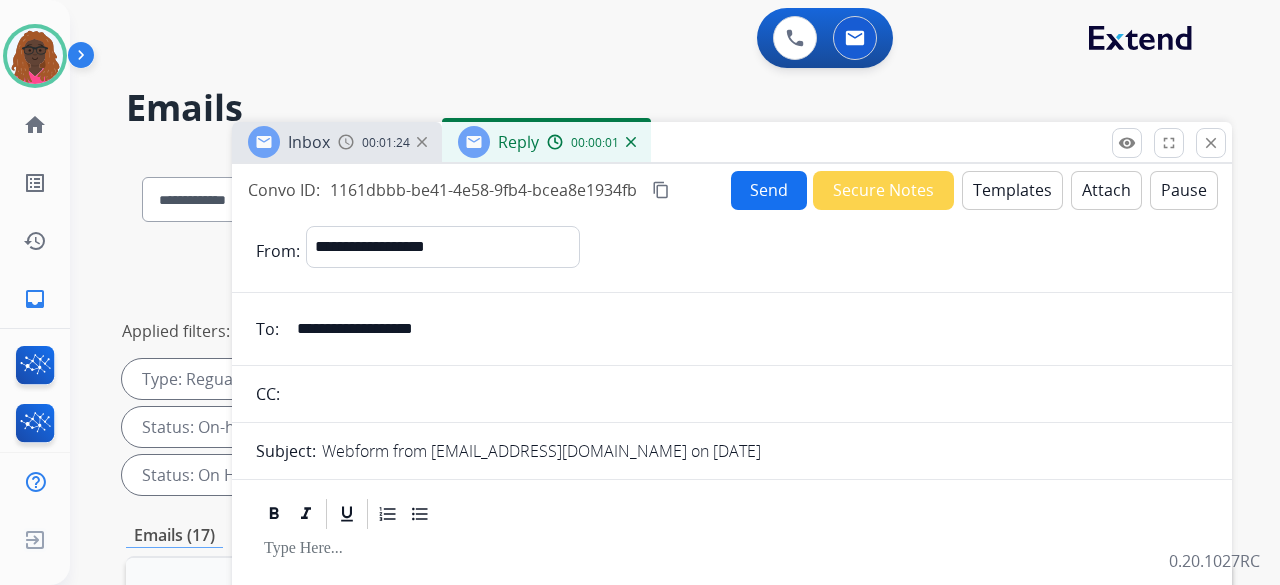 click on "Templates" at bounding box center (1012, 190) 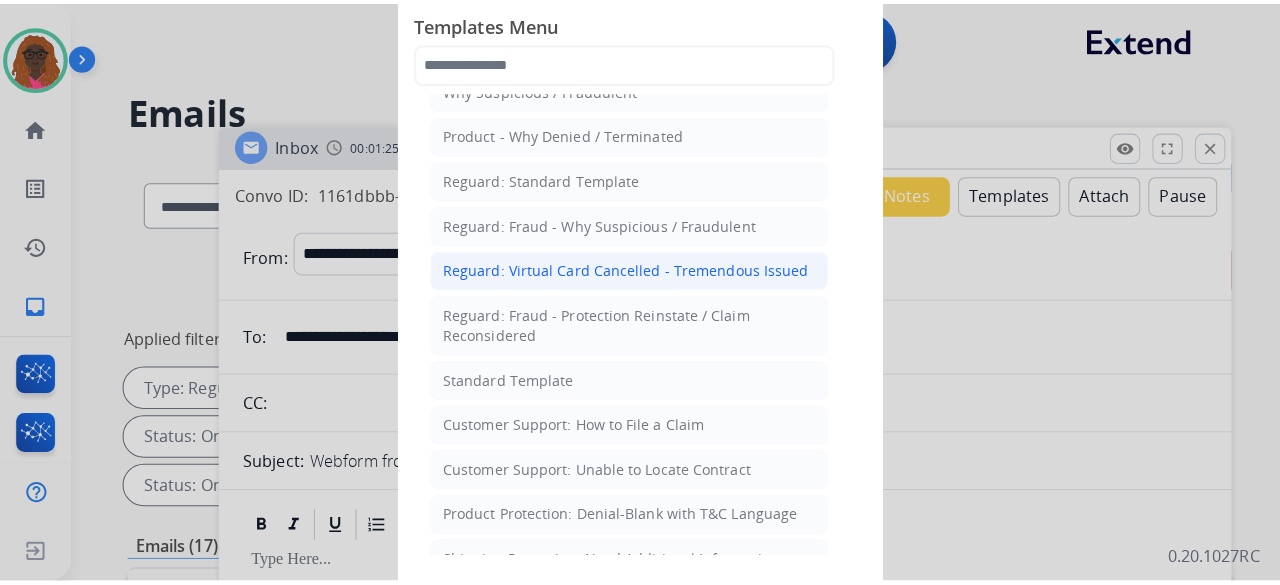 scroll, scrollTop: 100, scrollLeft: 0, axis: vertical 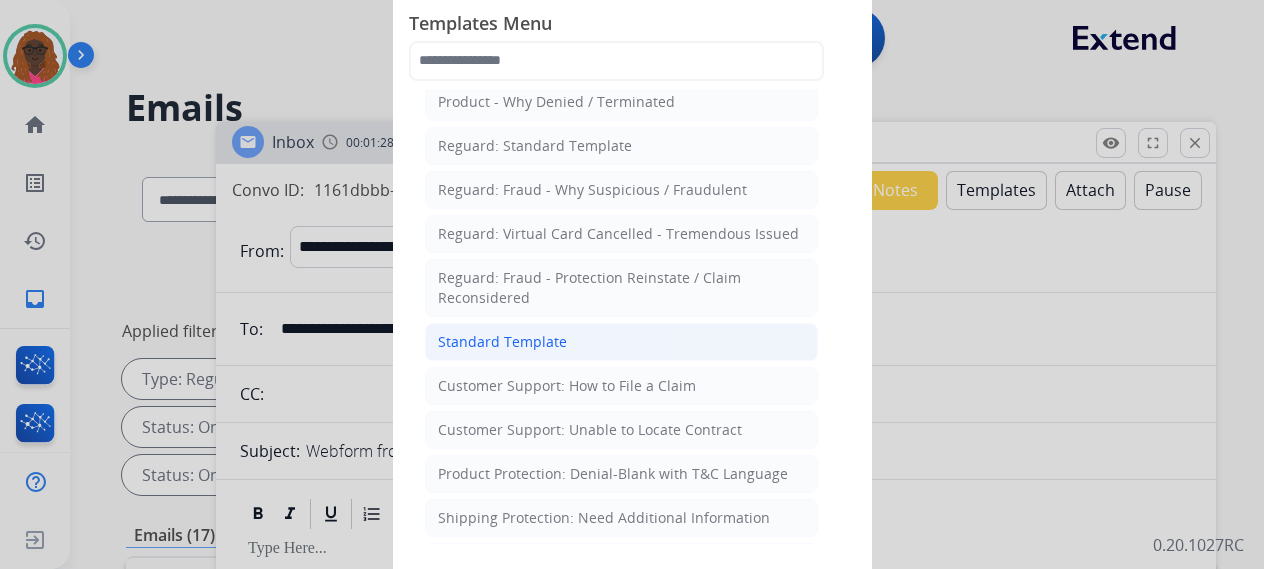 click on "Standard Template" 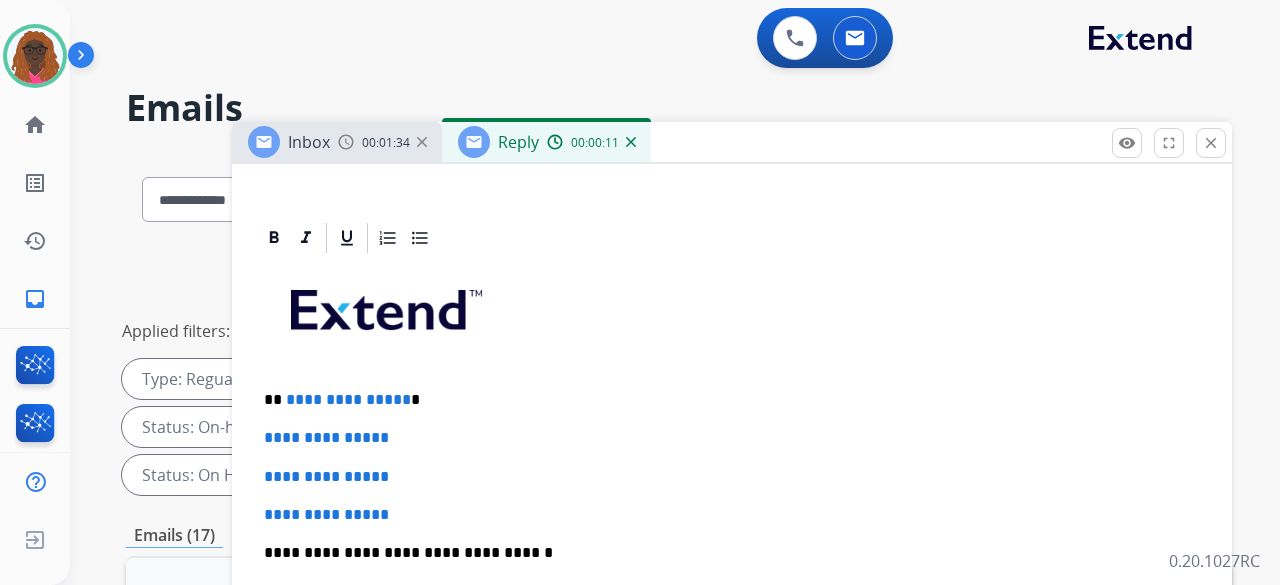 scroll, scrollTop: 436, scrollLeft: 0, axis: vertical 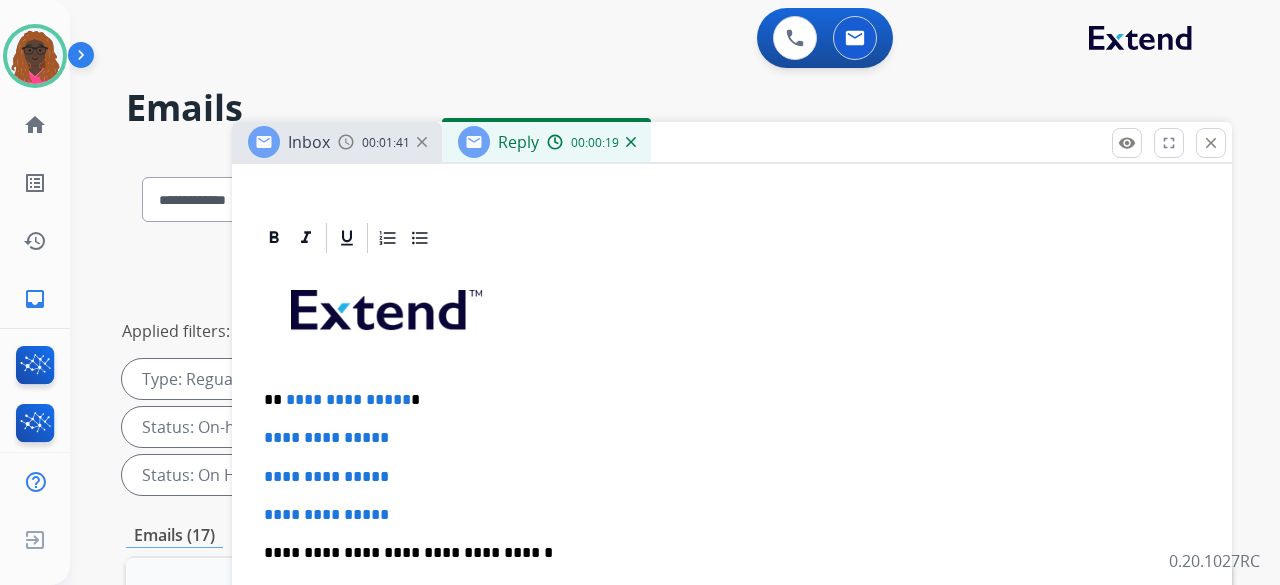click on "**********" at bounding box center [724, 400] 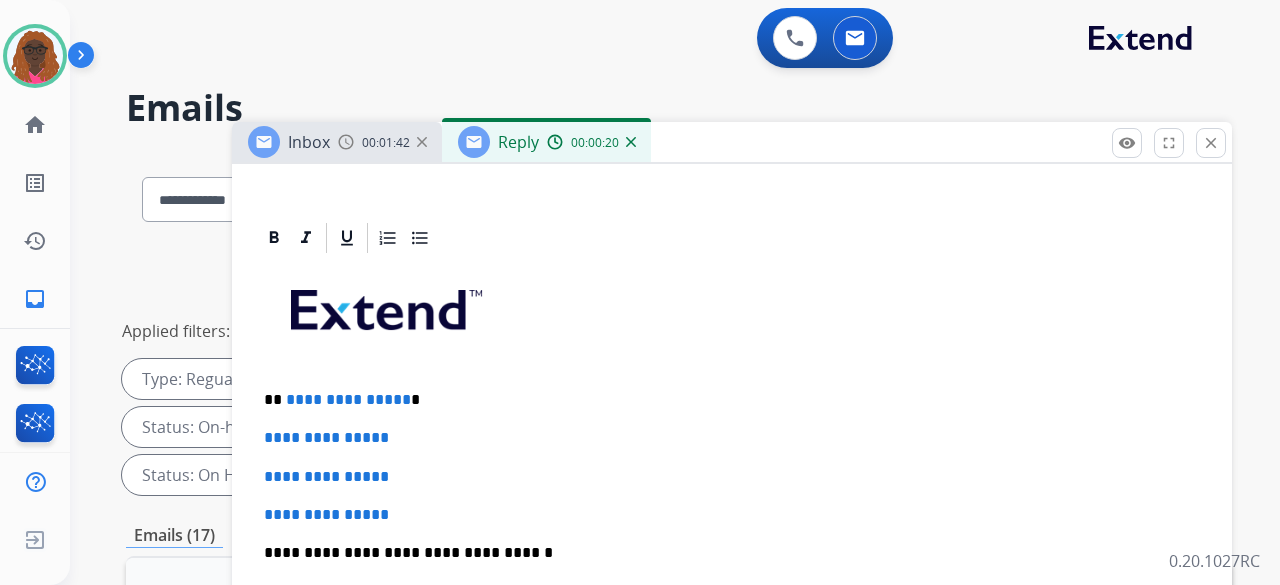 type 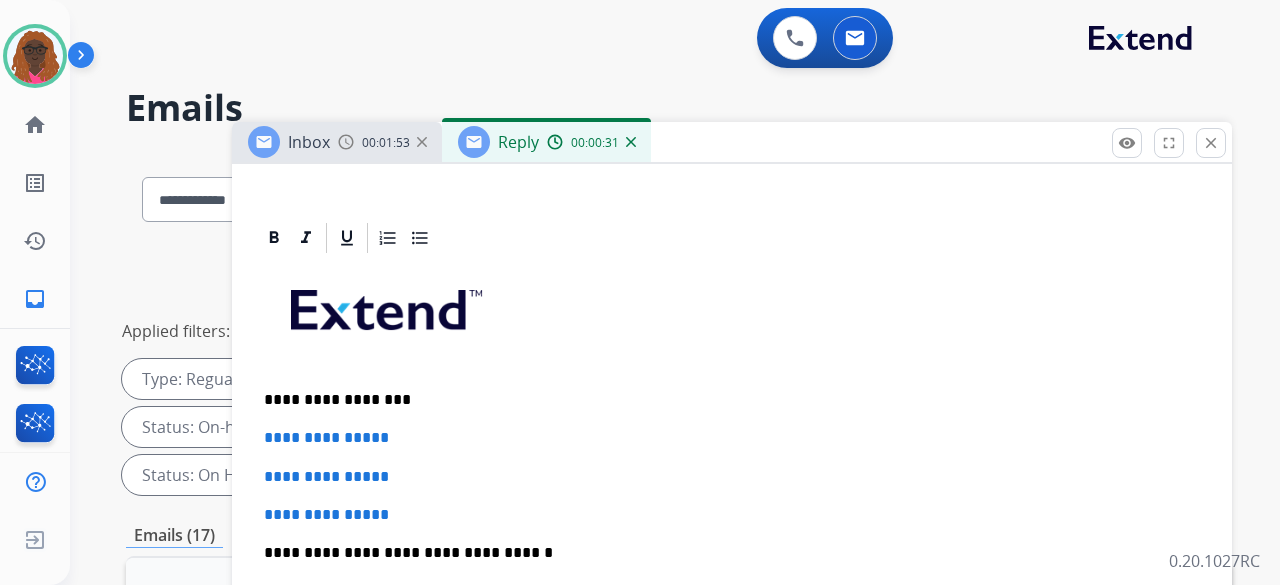 drag, startPoint x: 404, startPoint y: 479, endPoint x: 422, endPoint y: 479, distance: 18 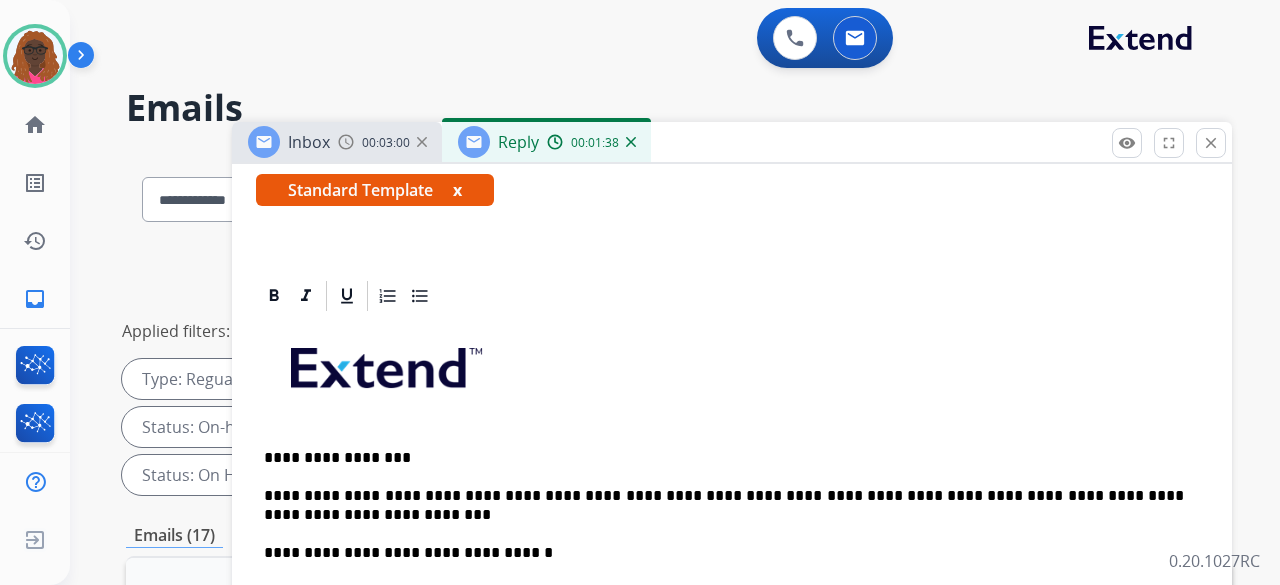 scroll, scrollTop: 378, scrollLeft: 0, axis: vertical 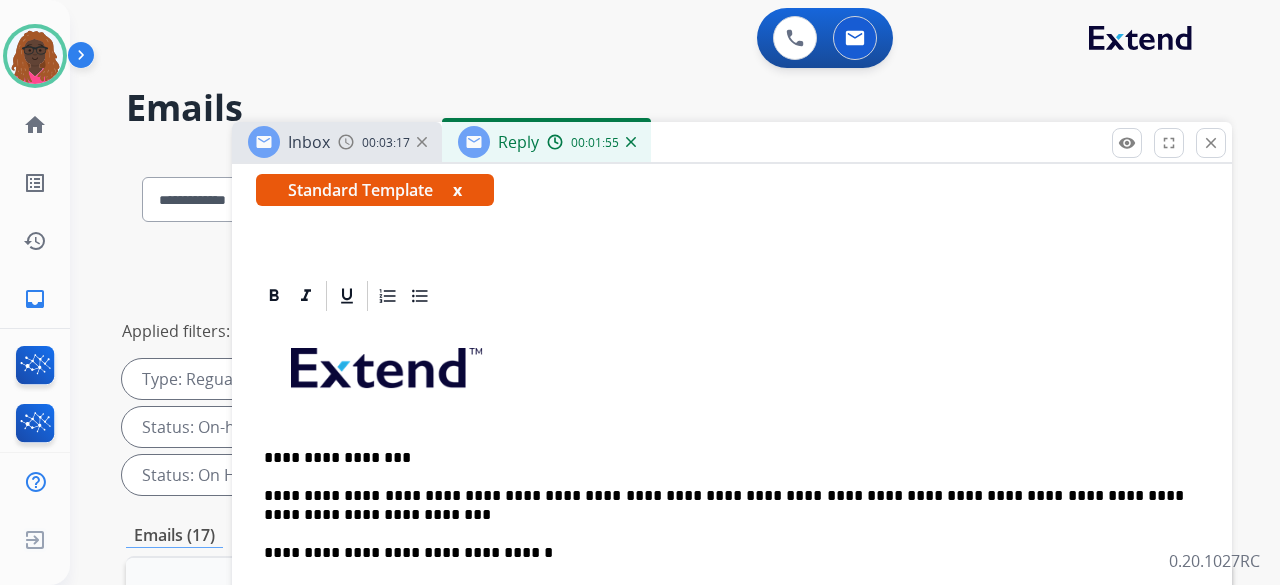 click on "**********" at bounding box center (724, 505) 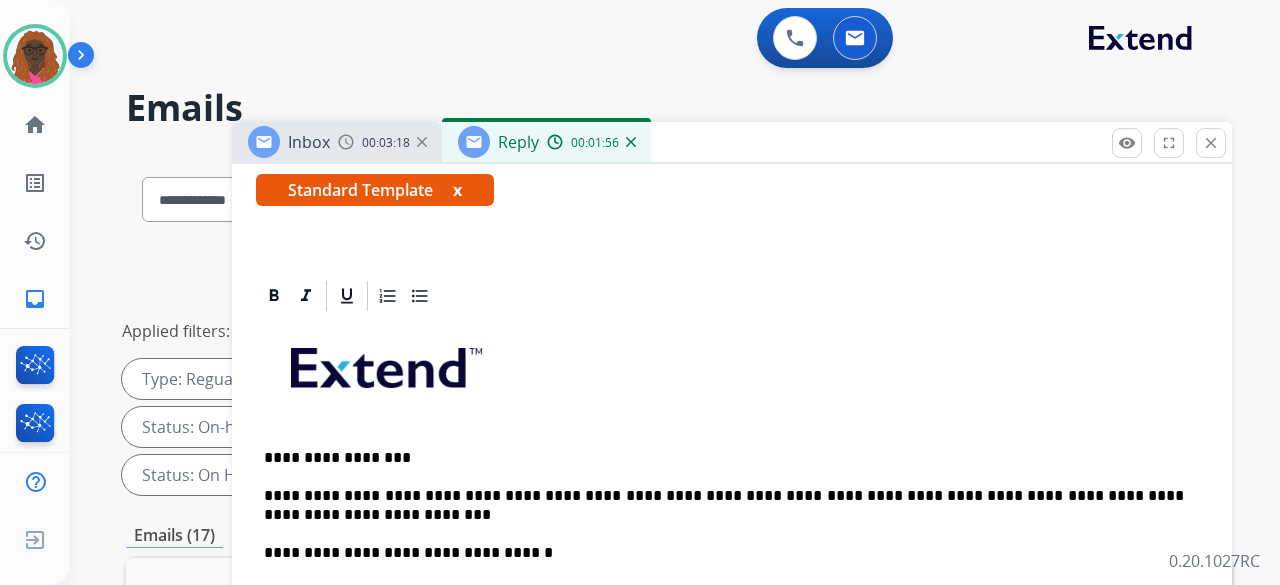click on "**********" at bounding box center (724, 505) 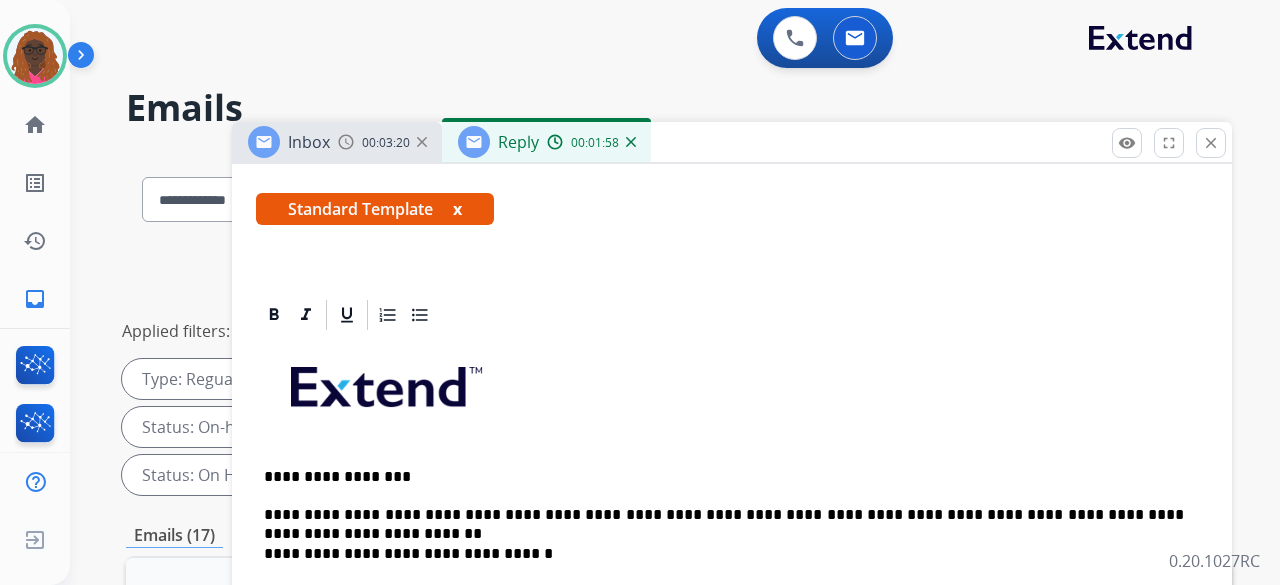 scroll, scrollTop: 378, scrollLeft: 0, axis: vertical 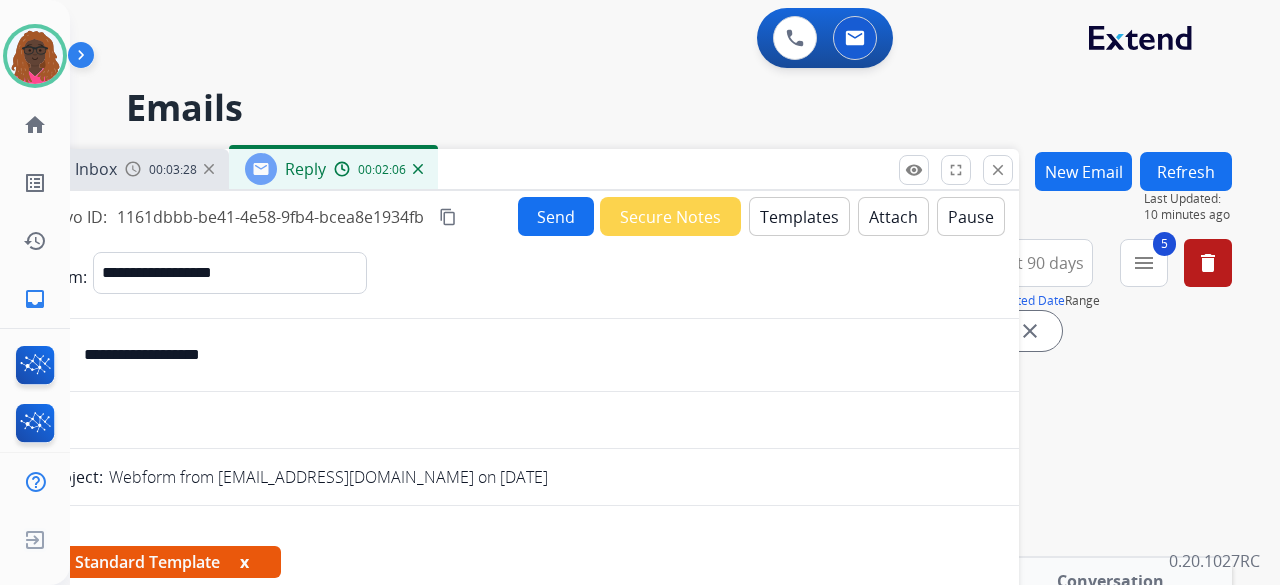 drag, startPoint x: 1015, startPoint y: 131, endPoint x: 802, endPoint y: 158, distance: 214.70445 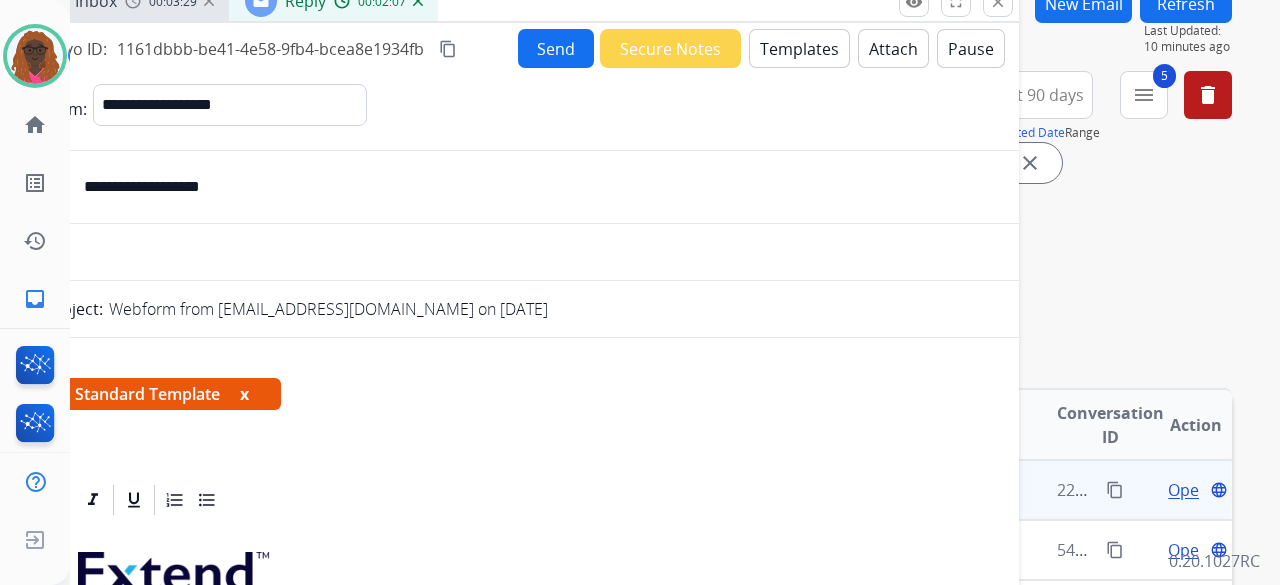 scroll, scrollTop: 200, scrollLeft: 0, axis: vertical 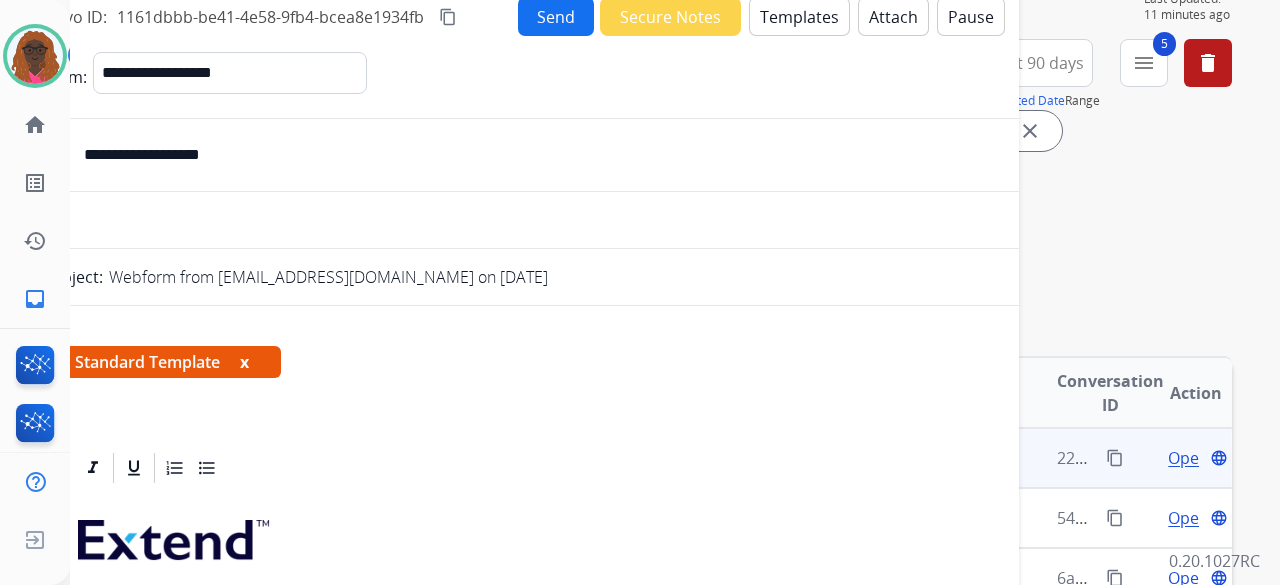 click on "content_copy" at bounding box center (1115, 458) 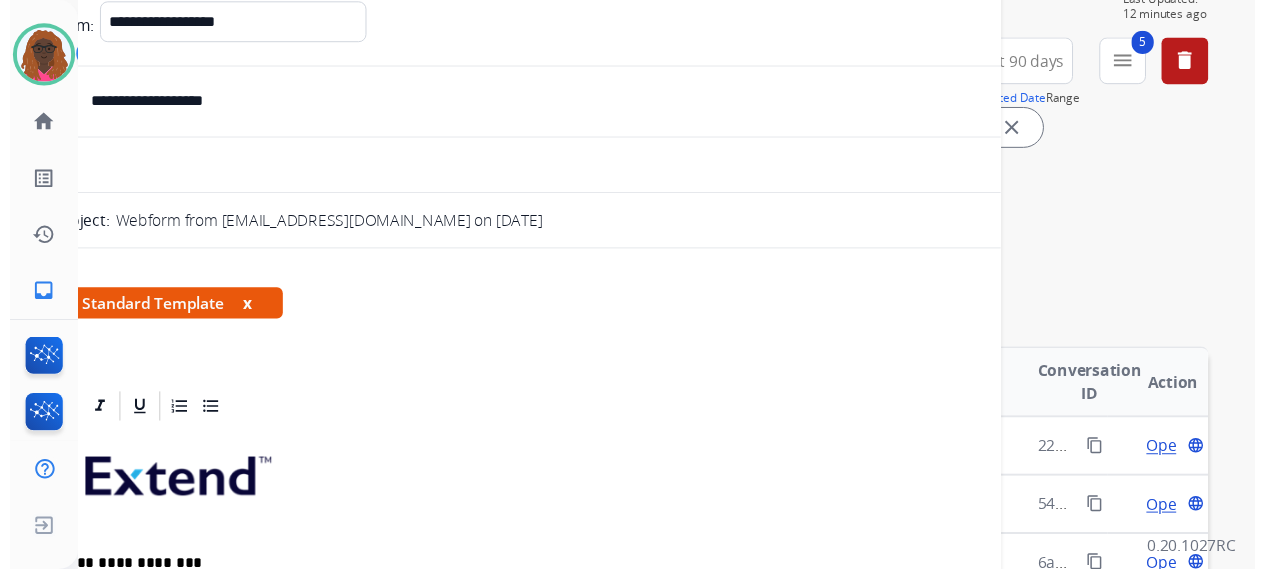 scroll, scrollTop: 0, scrollLeft: 0, axis: both 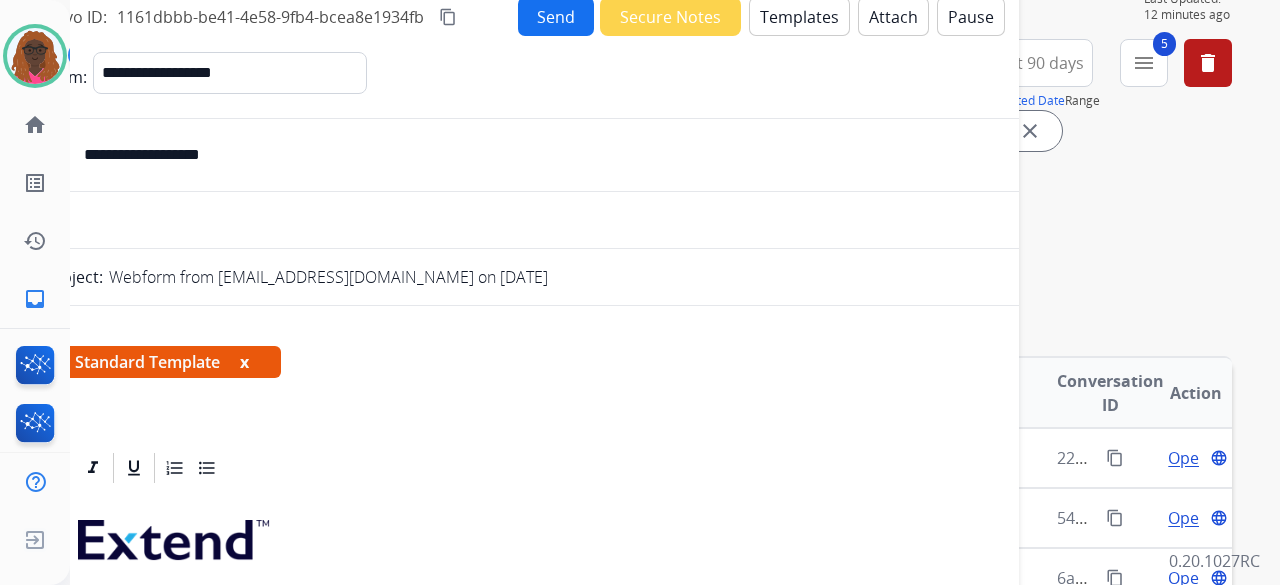 click on "Send" at bounding box center (556, 16) 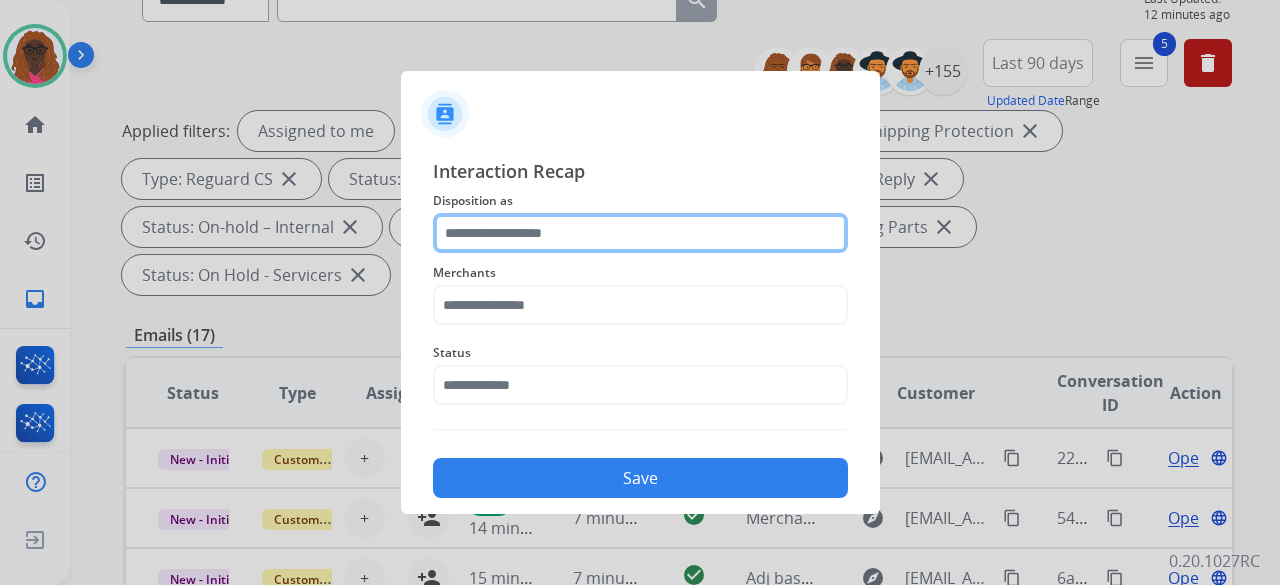 click 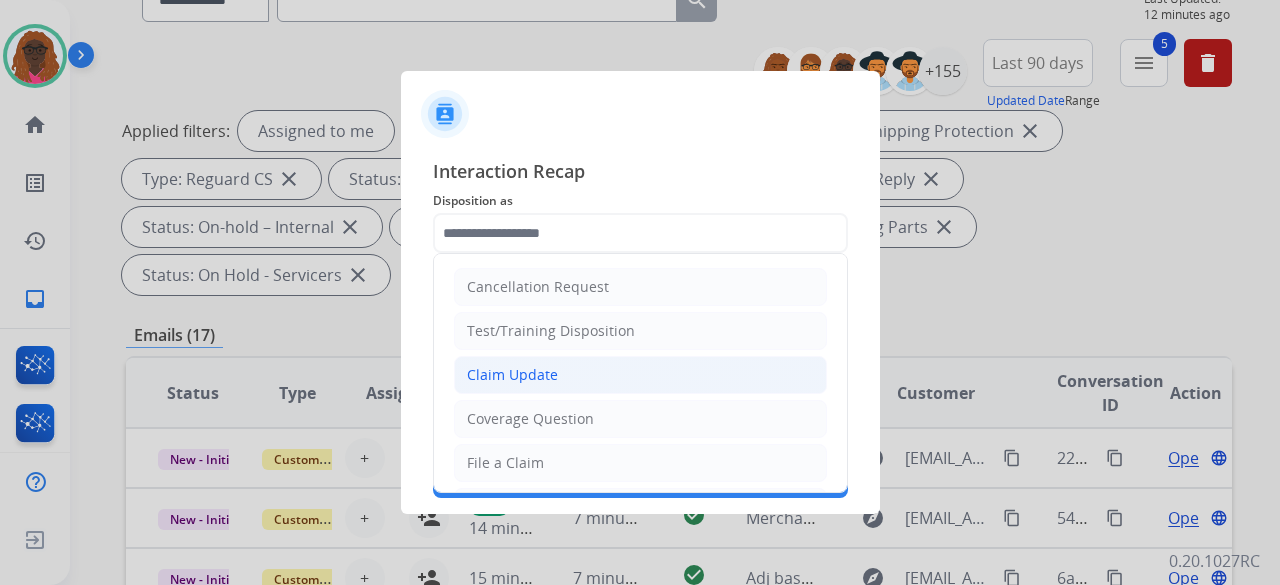 click on "Claim Update" 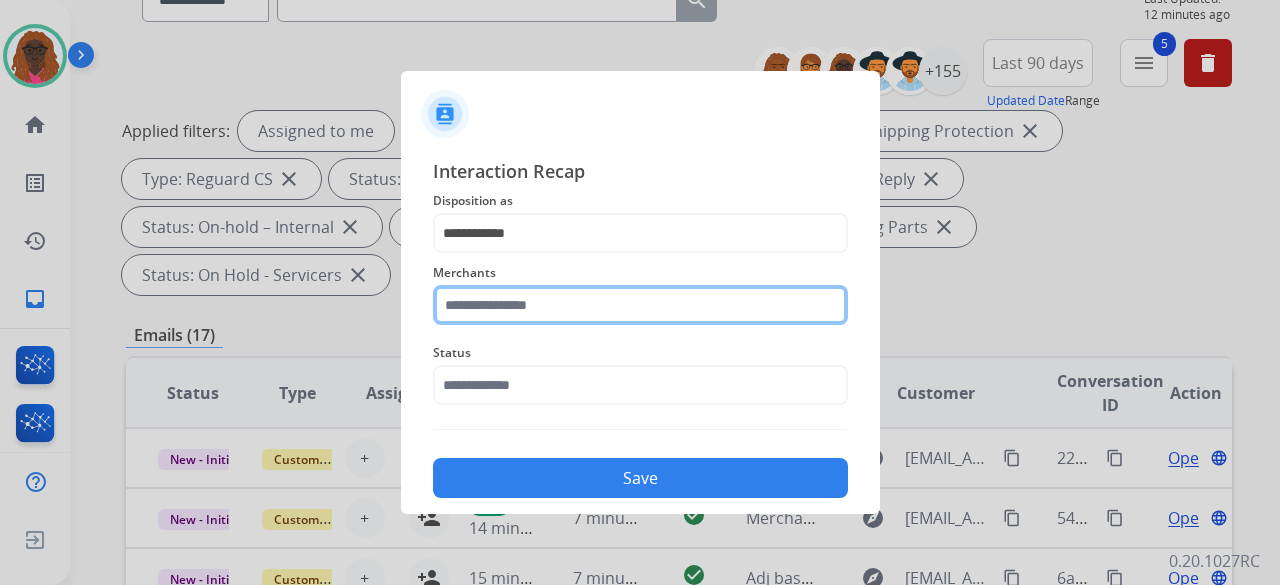 click on "Merchants" 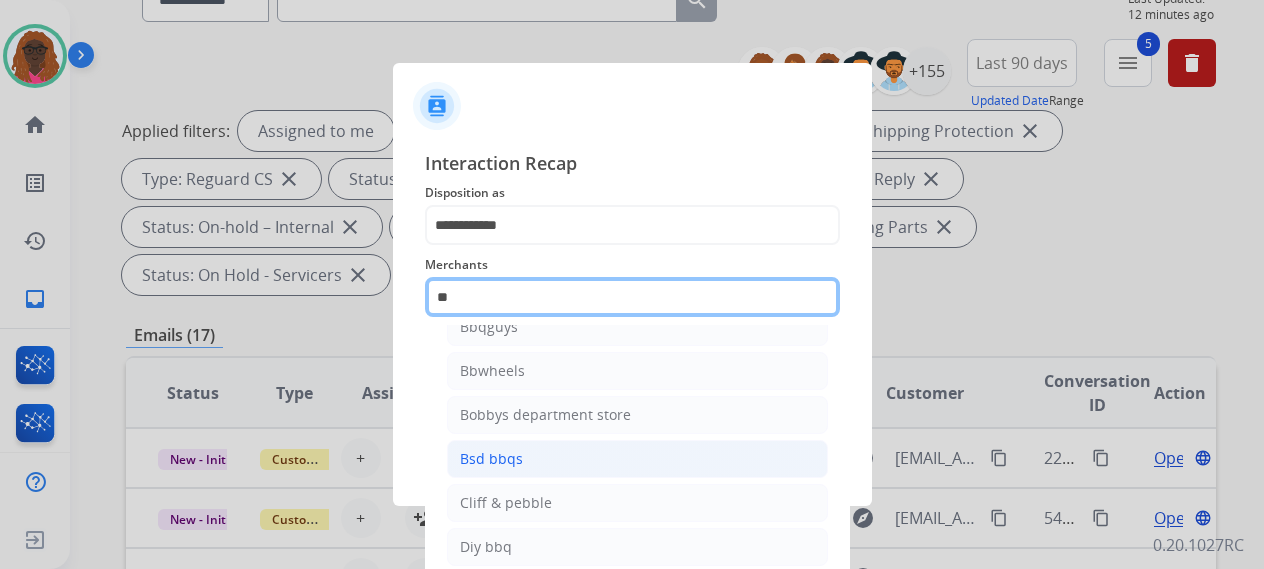 scroll, scrollTop: 0, scrollLeft: 0, axis: both 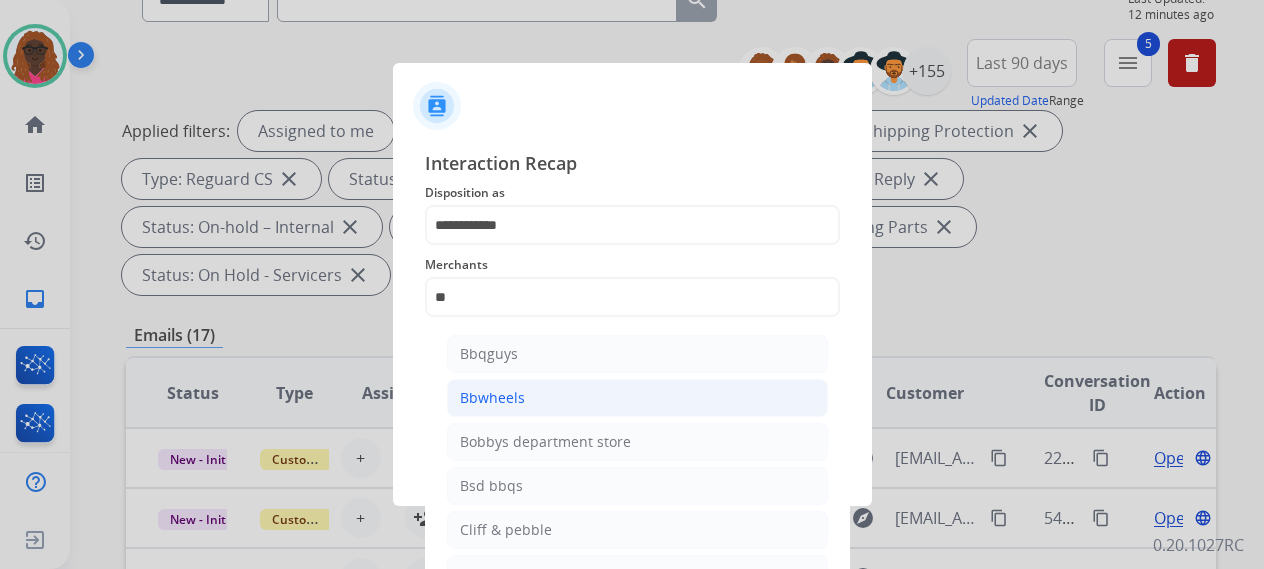 click on "Bbwheels" 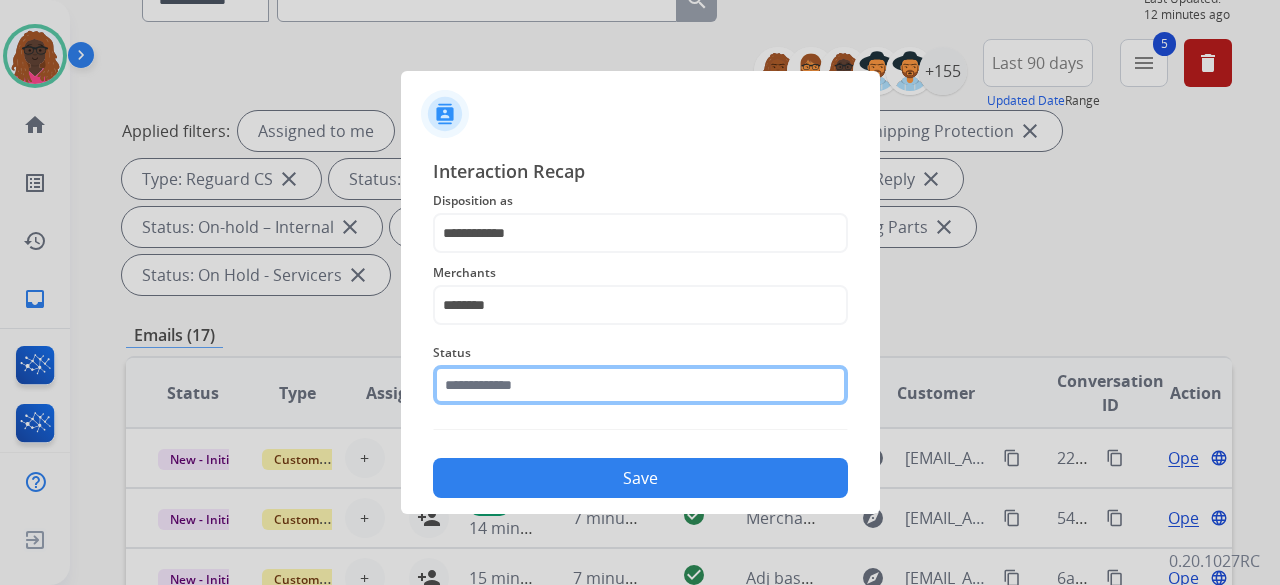 click 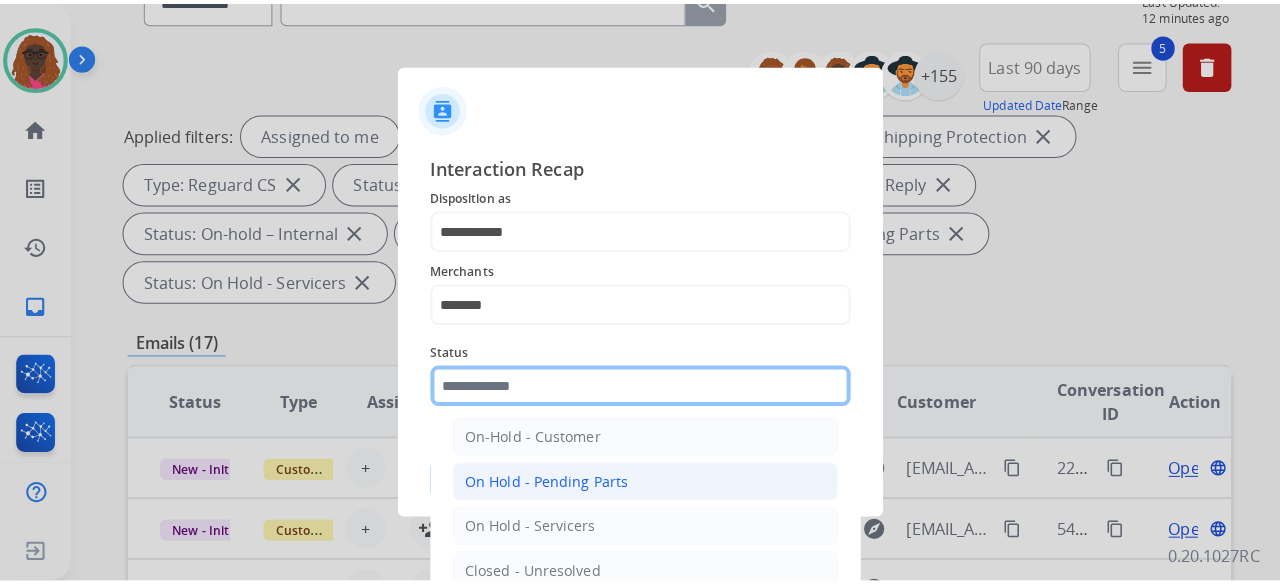 scroll, scrollTop: 114, scrollLeft: 0, axis: vertical 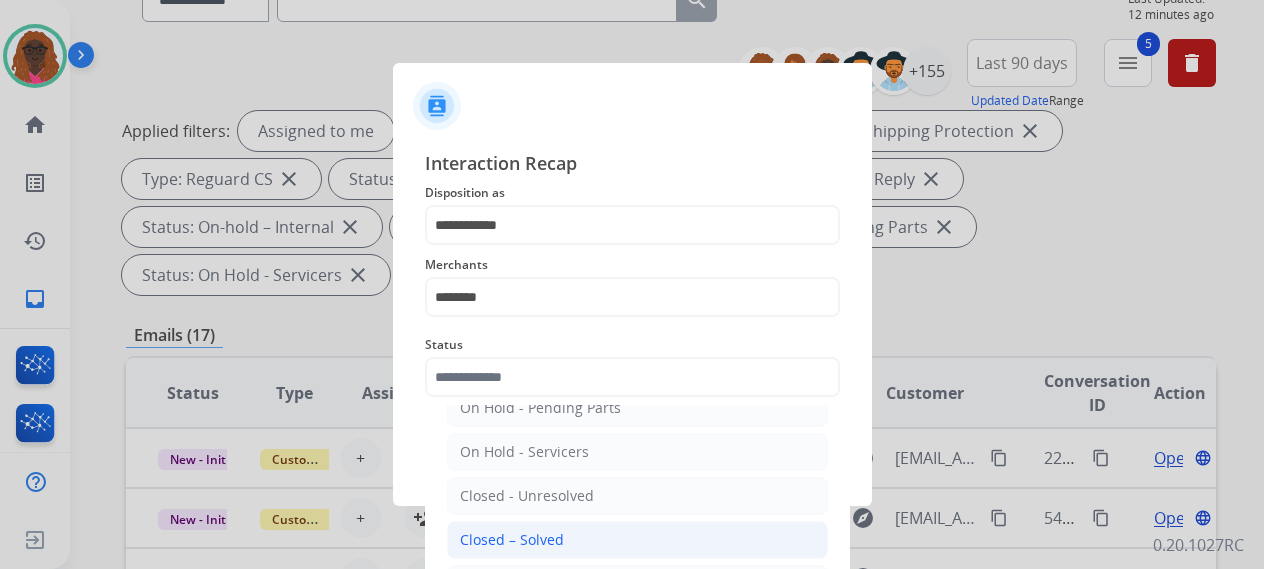 click on "Closed – Solved" 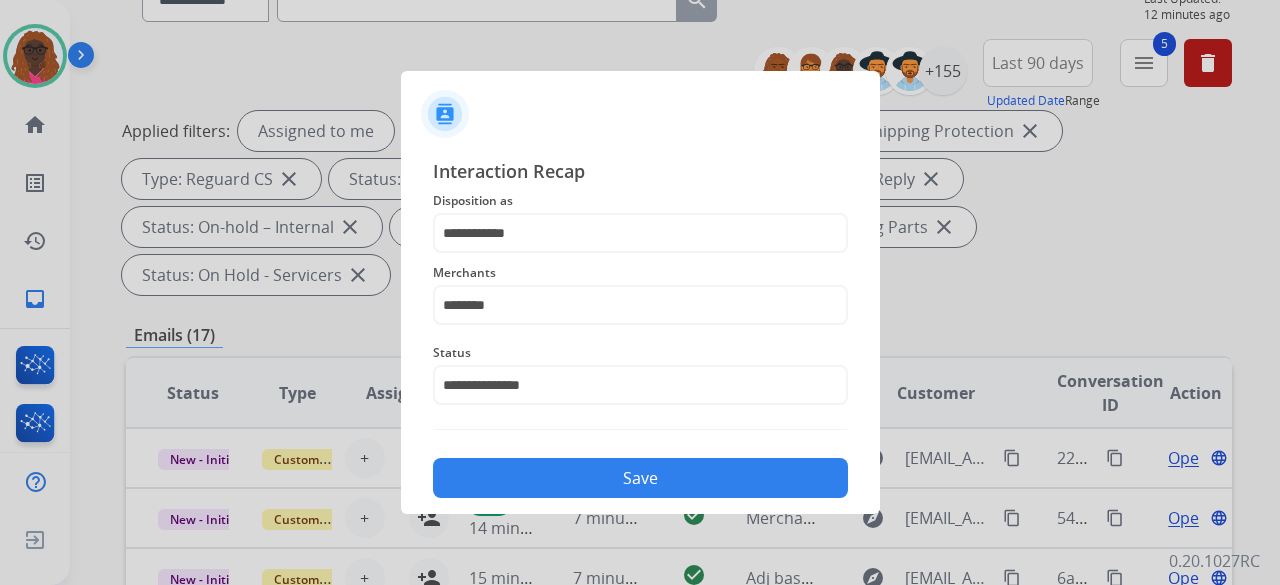 click on "Save" 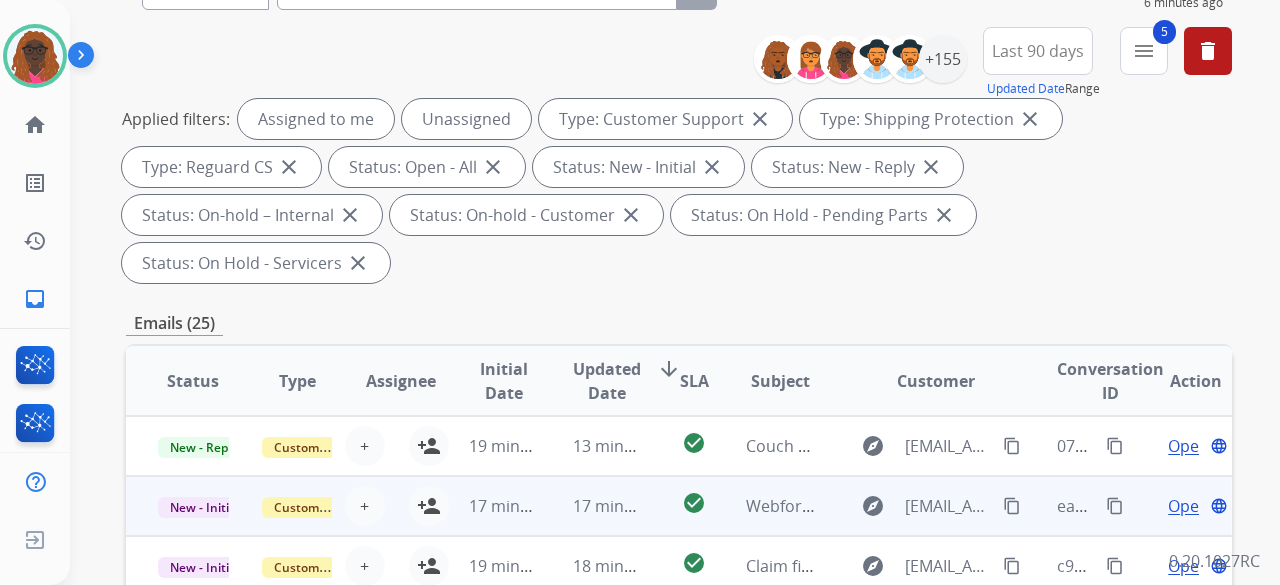 scroll, scrollTop: 300, scrollLeft: 0, axis: vertical 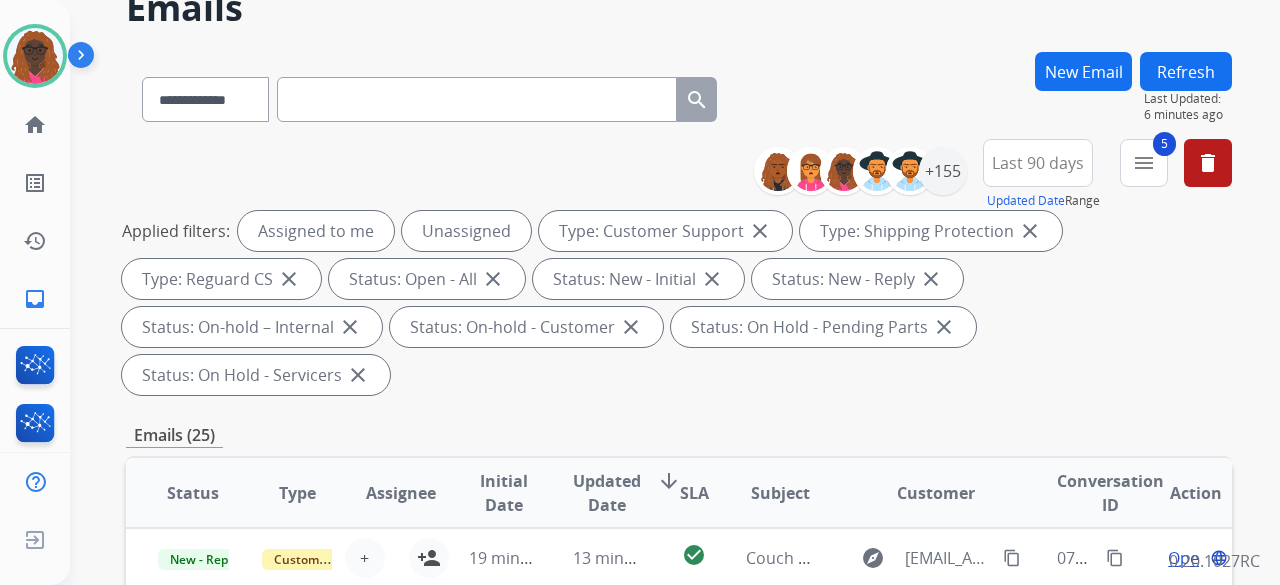 click on "Refresh" at bounding box center [1186, 71] 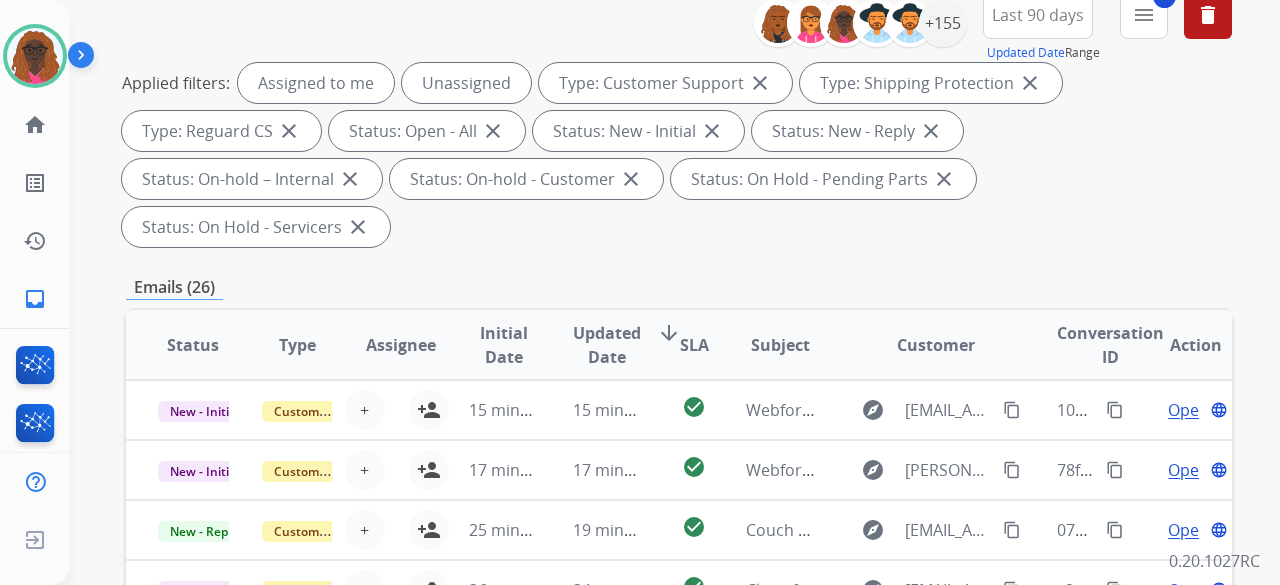 scroll, scrollTop: 400, scrollLeft: 0, axis: vertical 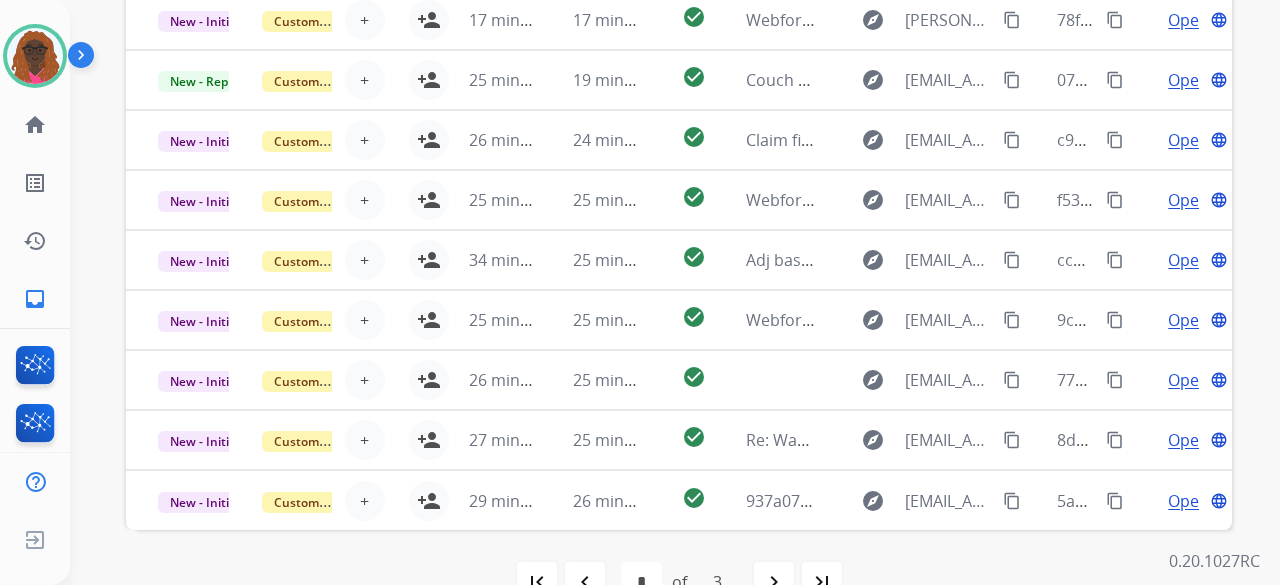 click on "first_page navigate_before * * * of 3 navigate_next last_page" at bounding box center (679, 582) 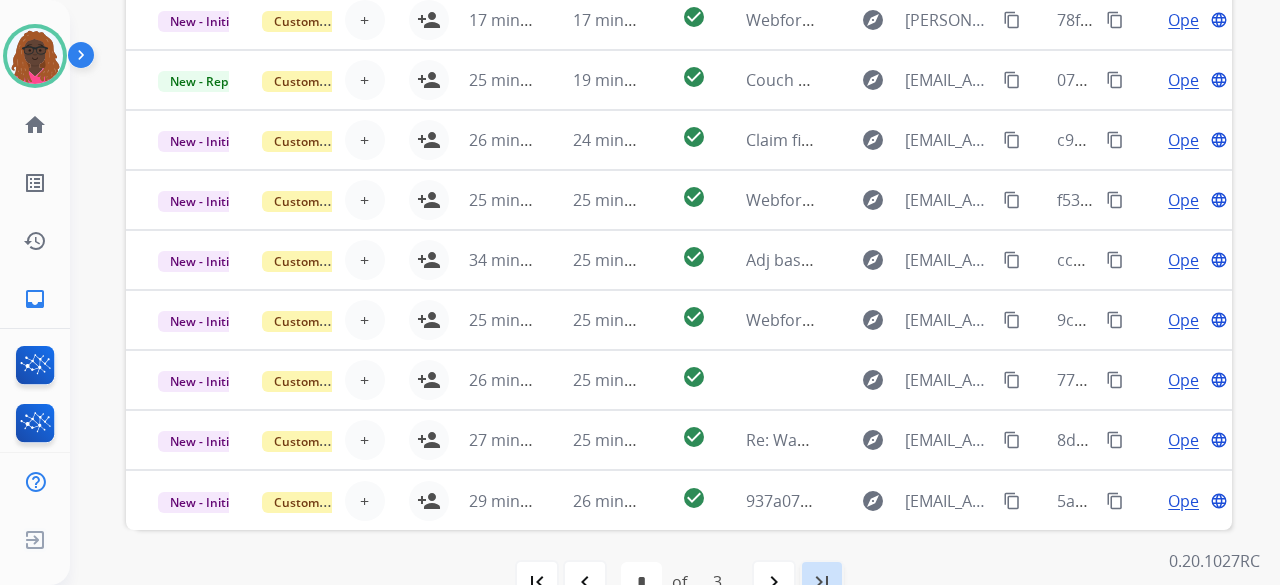 click on "last_page" at bounding box center [822, 582] 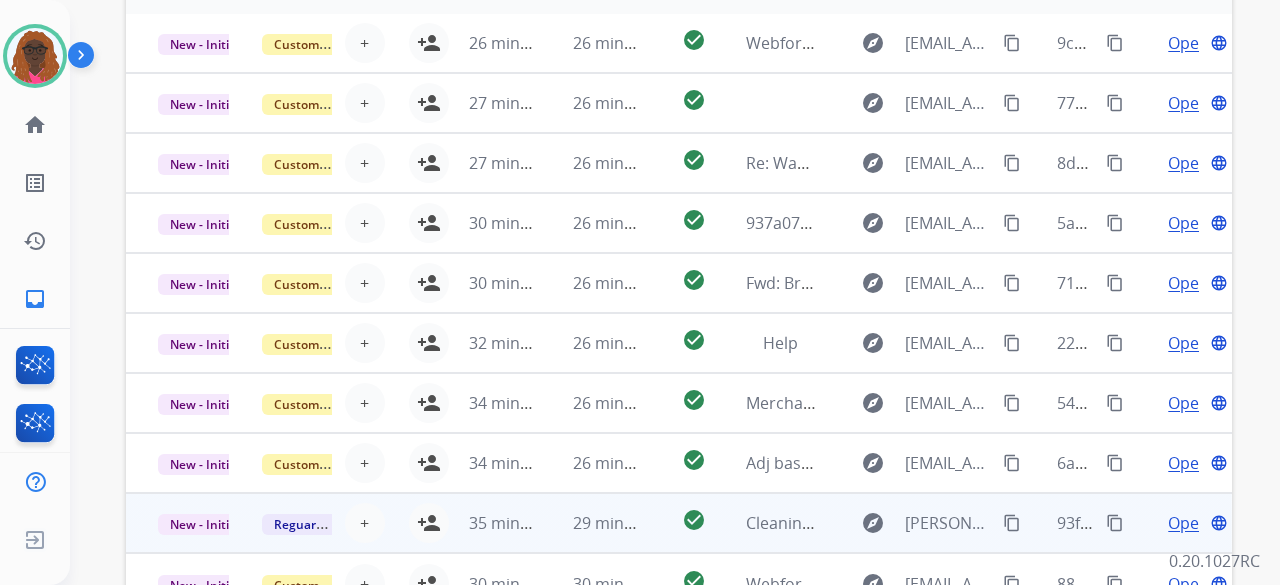 scroll, scrollTop: 696, scrollLeft: 0, axis: vertical 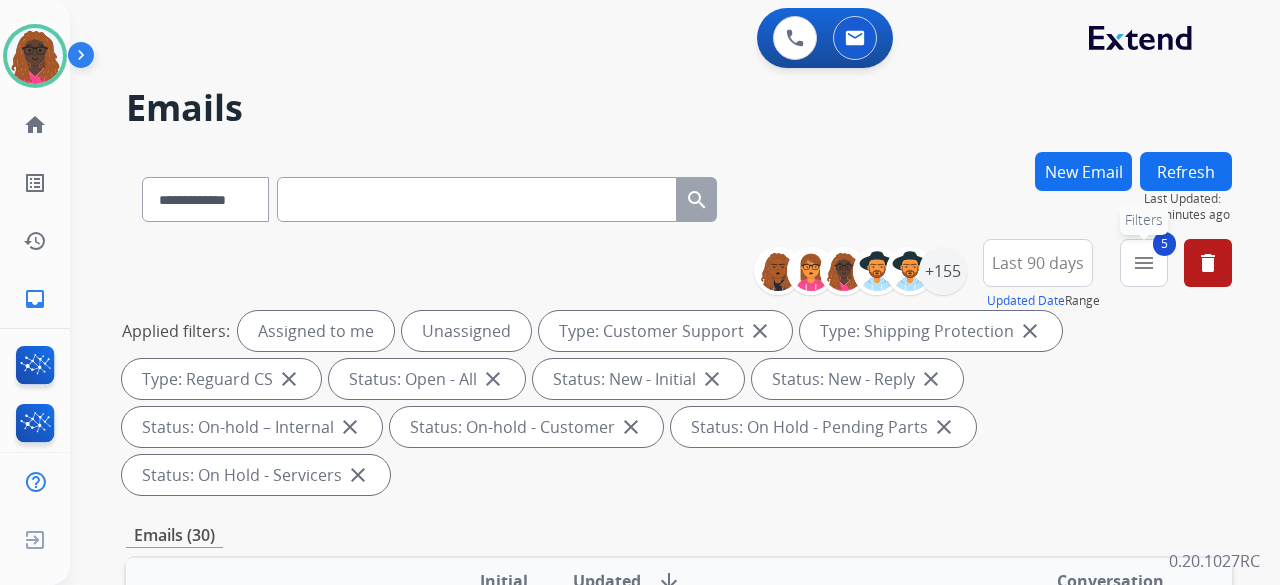 click on "menu" at bounding box center (1144, 263) 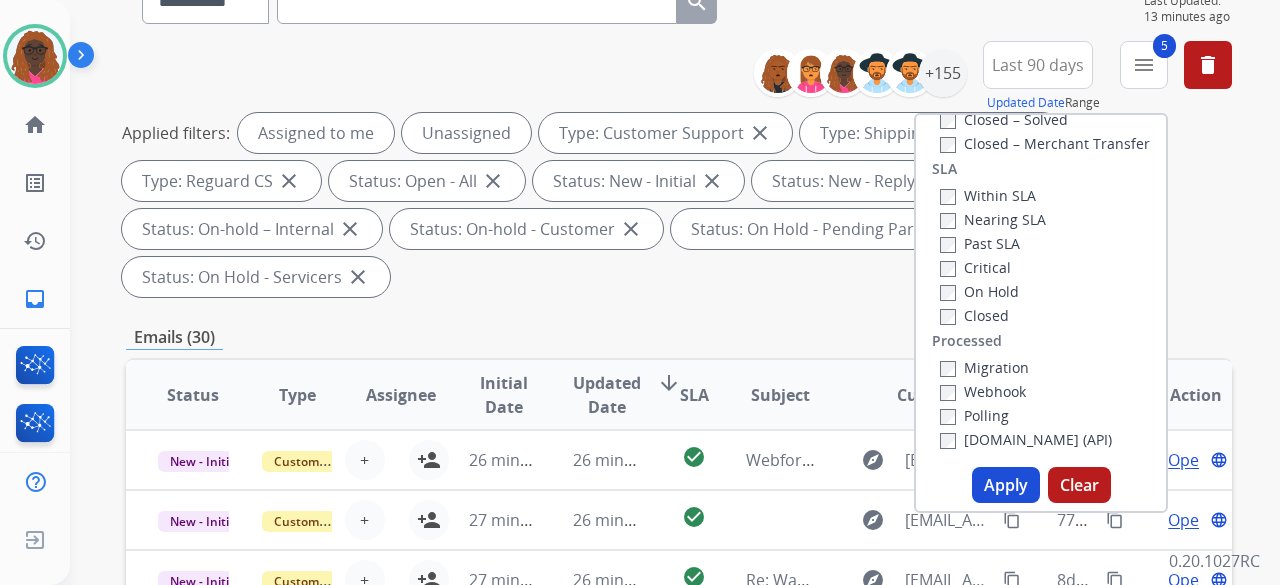 scroll, scrollTop: 200, scrollLeft: 0, axis: vertical 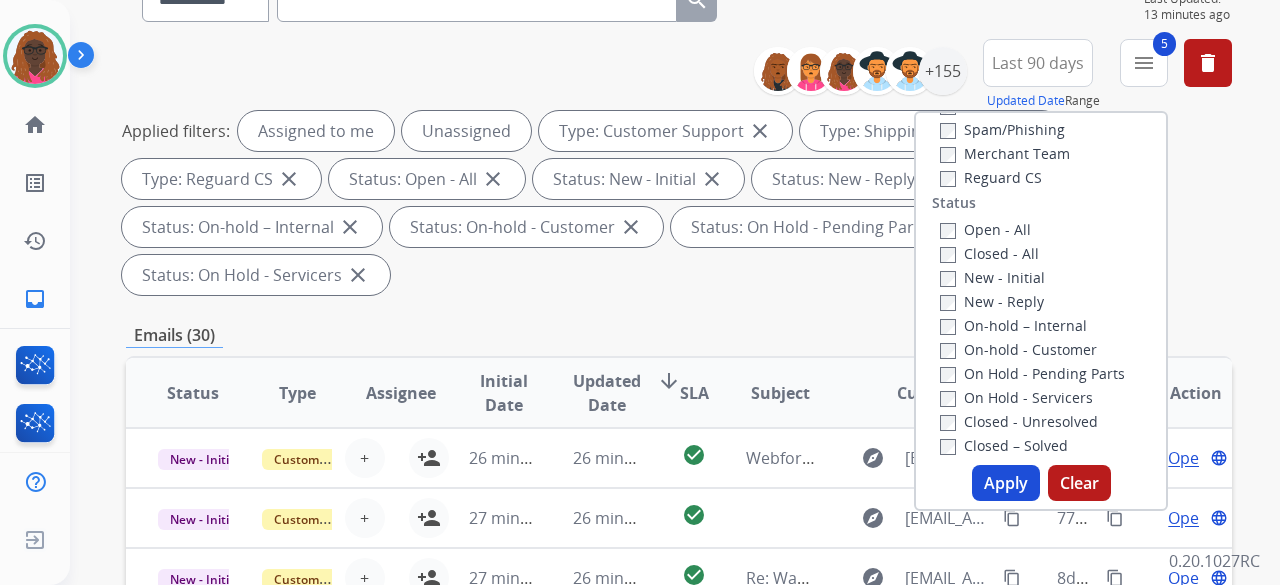 click on "Apply" at bounding box center [1006, 483] 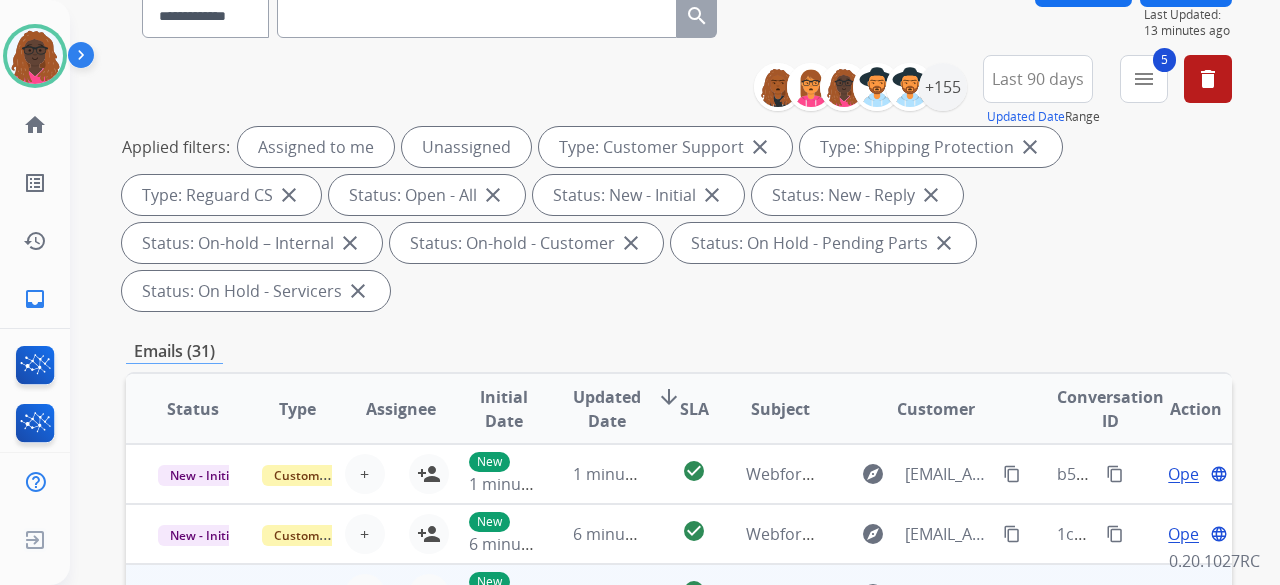 scroll, scrollTop: 300, scrollLeft: 0, axis: vertical 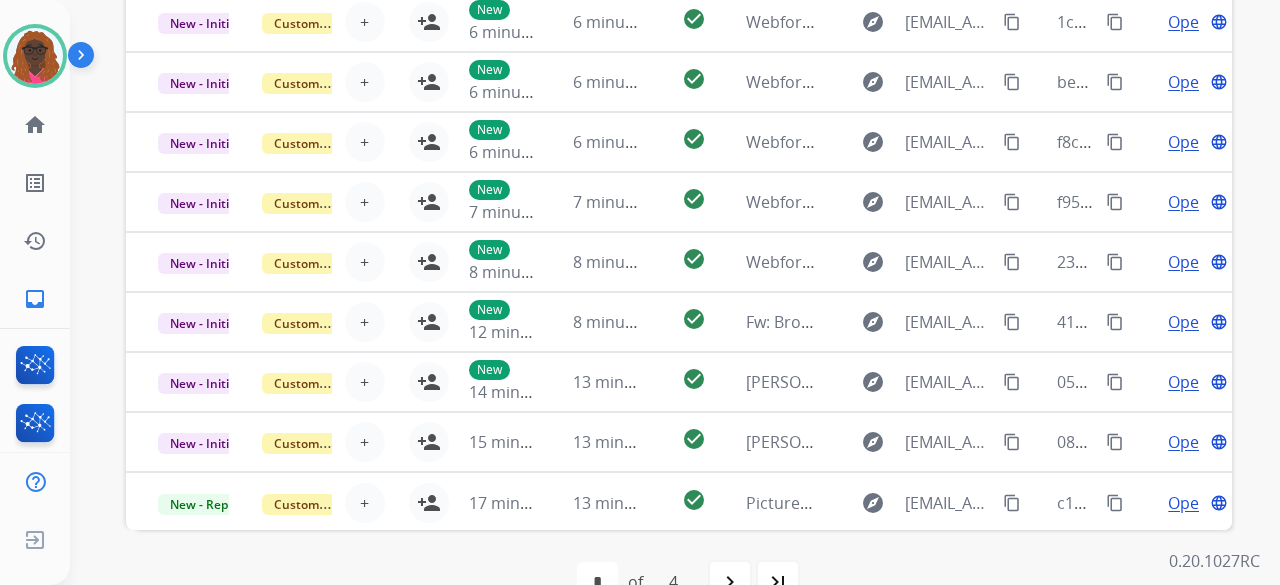 click on "last_page" at bounding box center (778, 582) 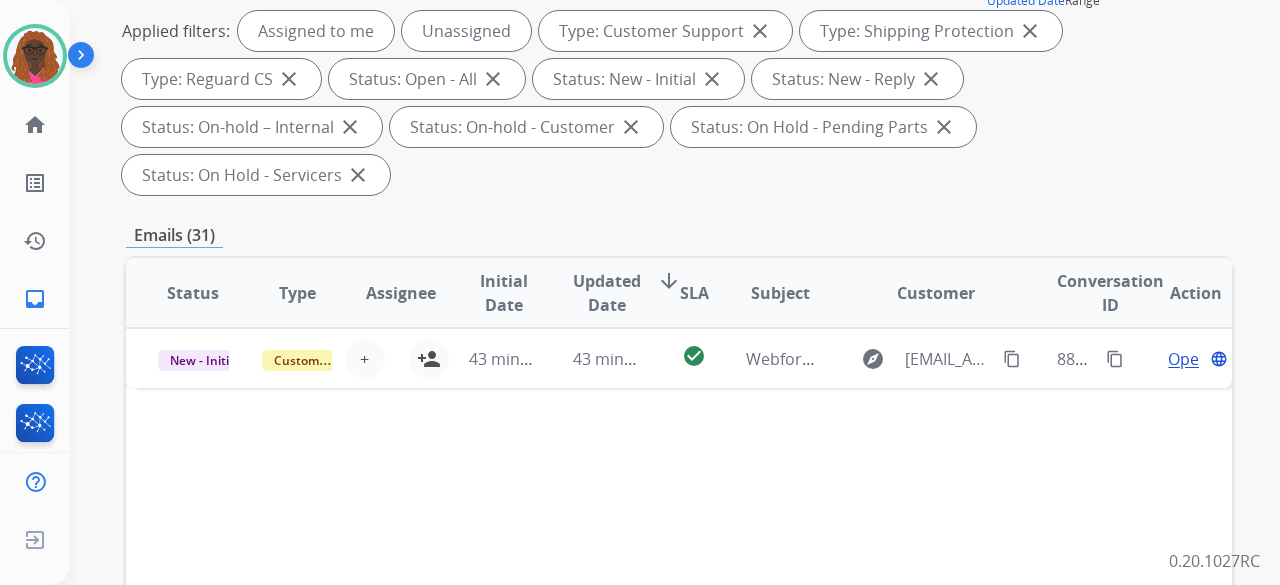 scroll, scrollTop: 500, scrollLeft: 0, axis: vertical 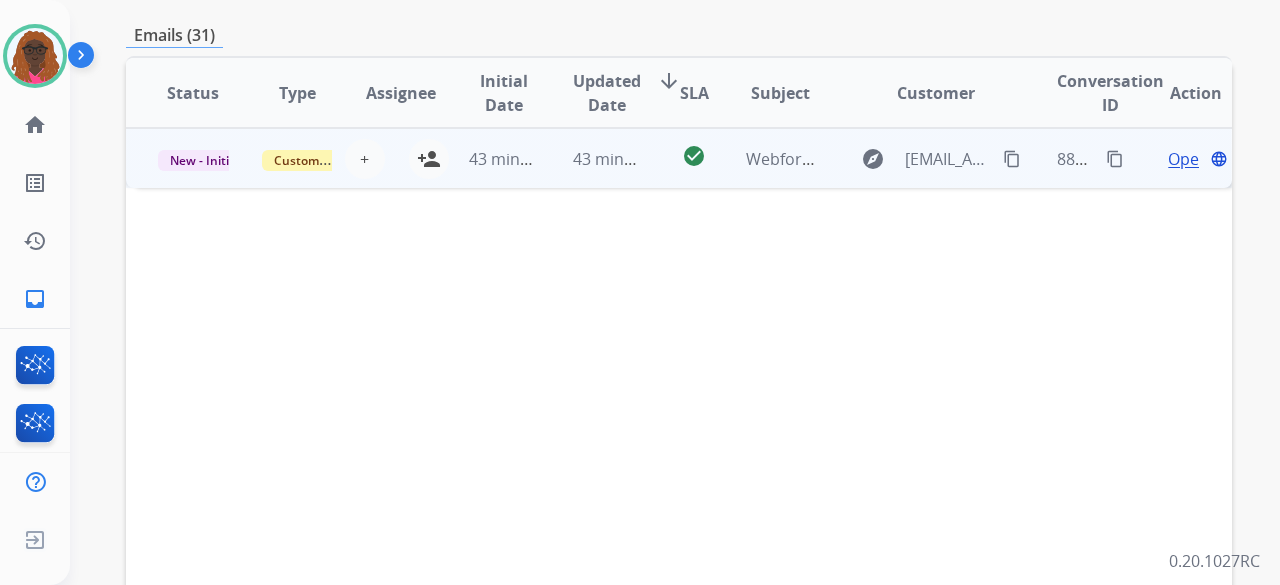 click on "Open" at bounding box center (1188, 159) 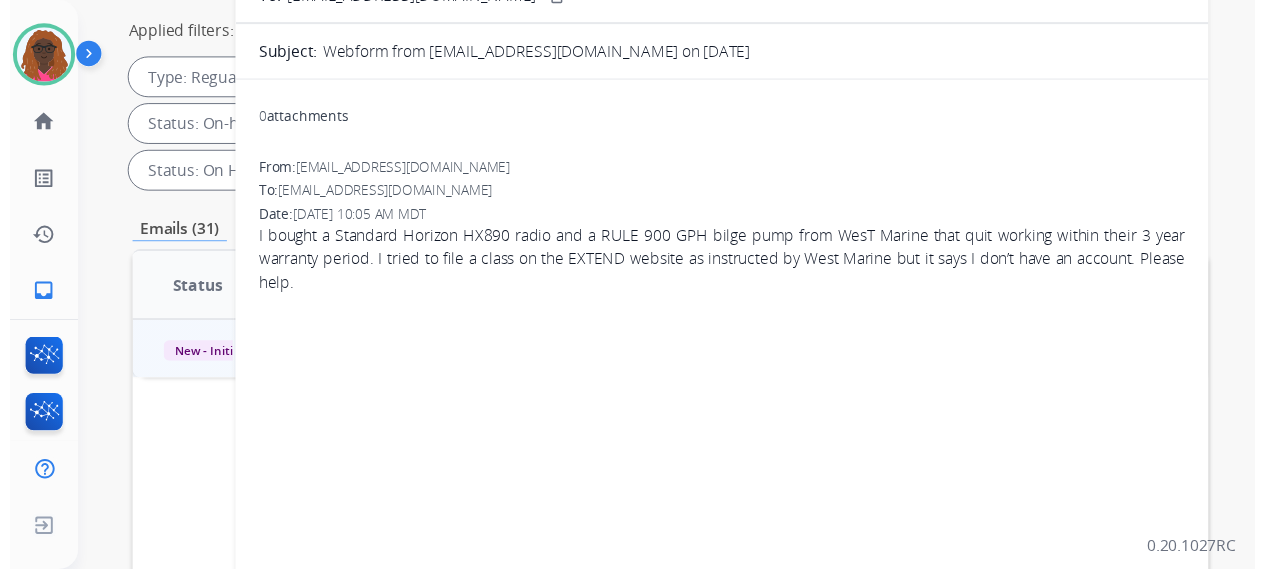 scroll, scrollTop: 100, scrollLeft: 0, axis: vertical 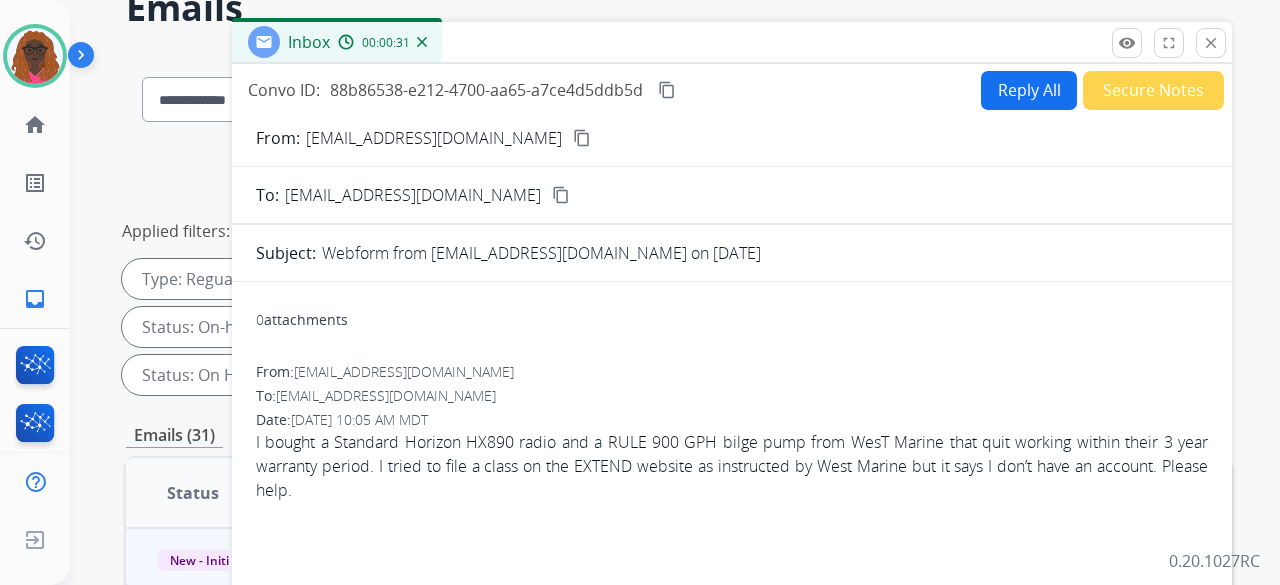 click on "content_copy" at bounding box center [582, 138] 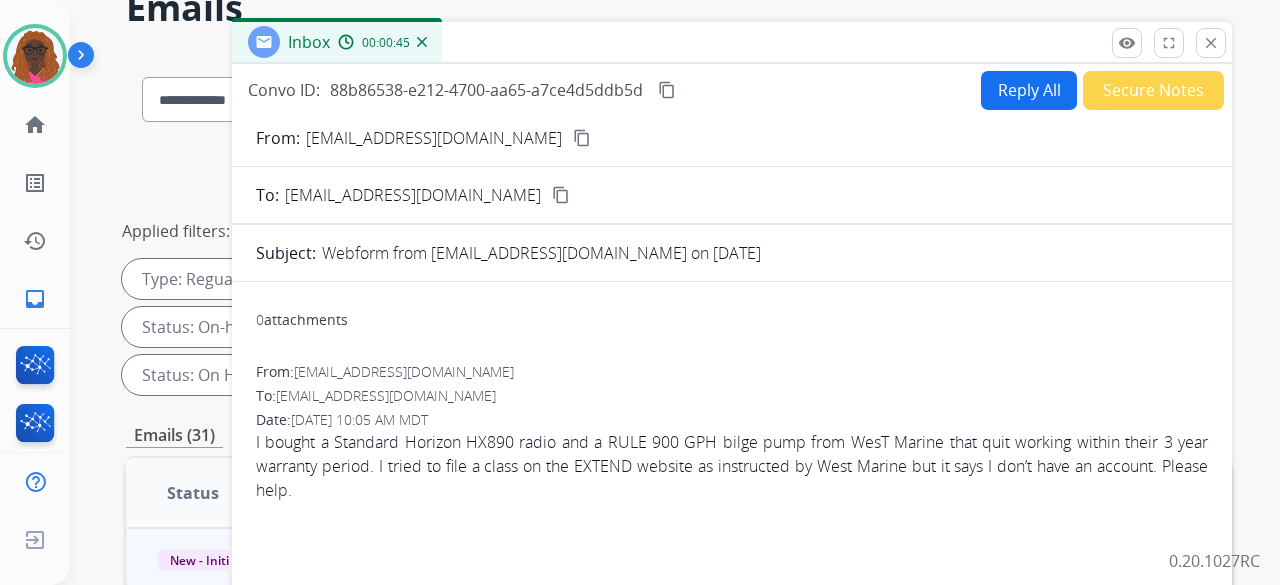 click on "Reply All" at bounding box center [1029, 90] 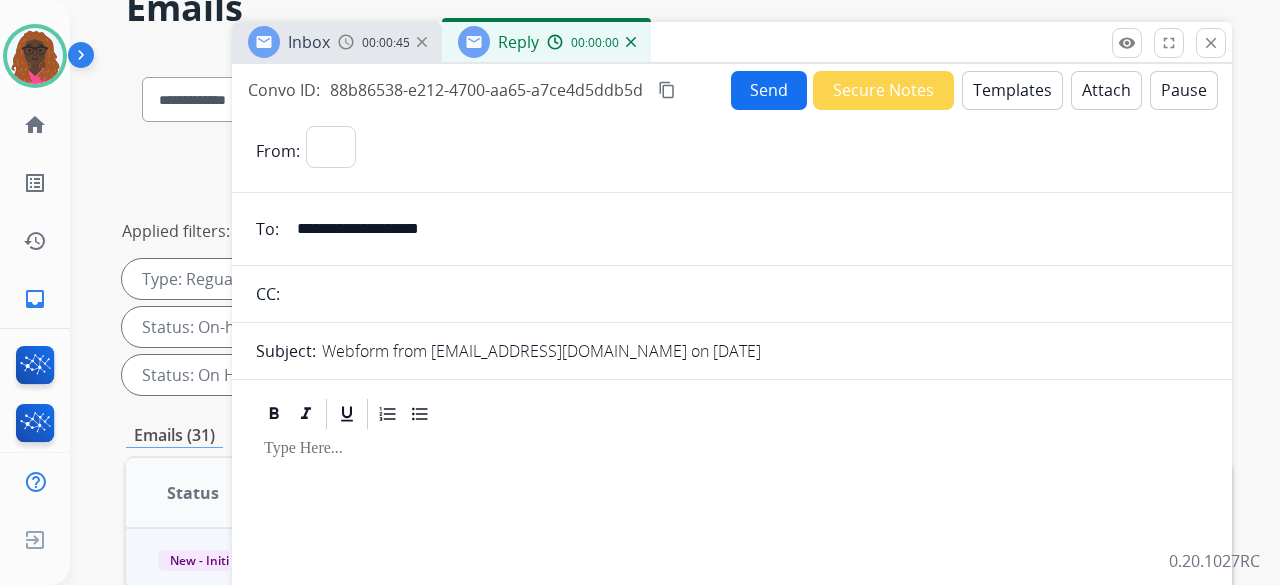 select on "**********" 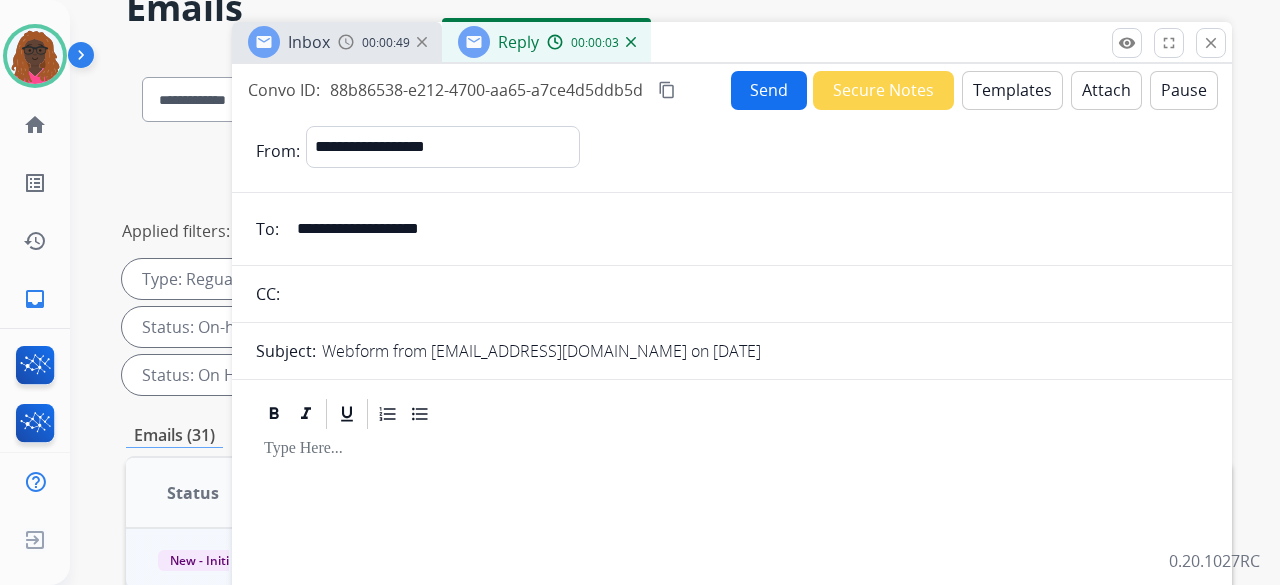 click on "Templates" at bounding box center (1012, 90) 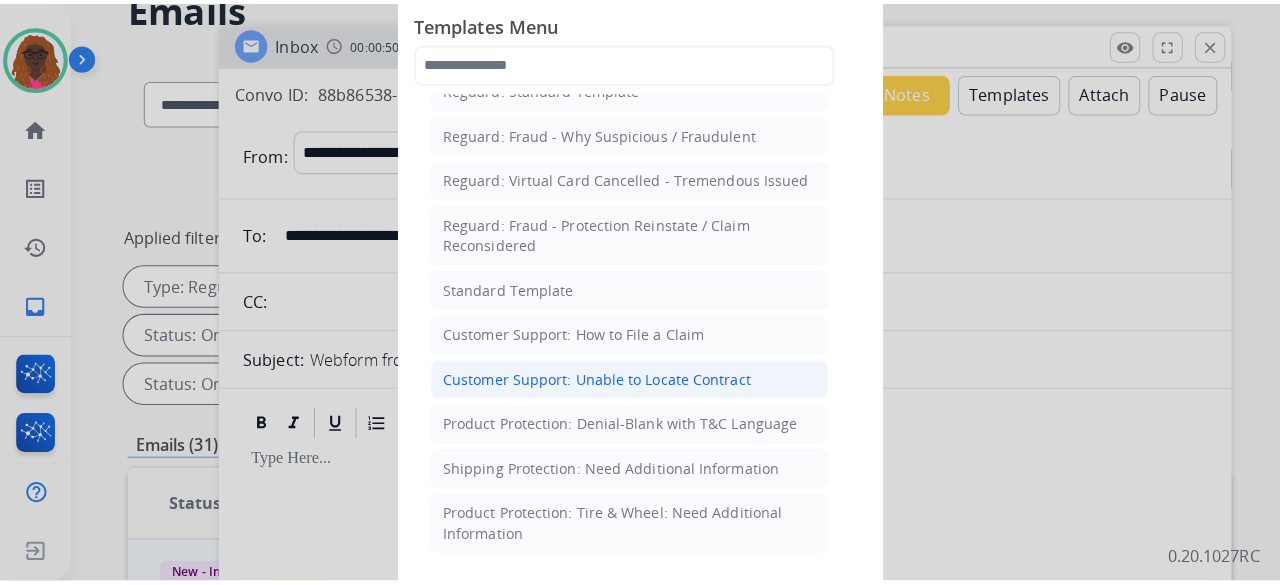 scroll, scrollTop: 200, scrollLeft: 0, axis: vertical 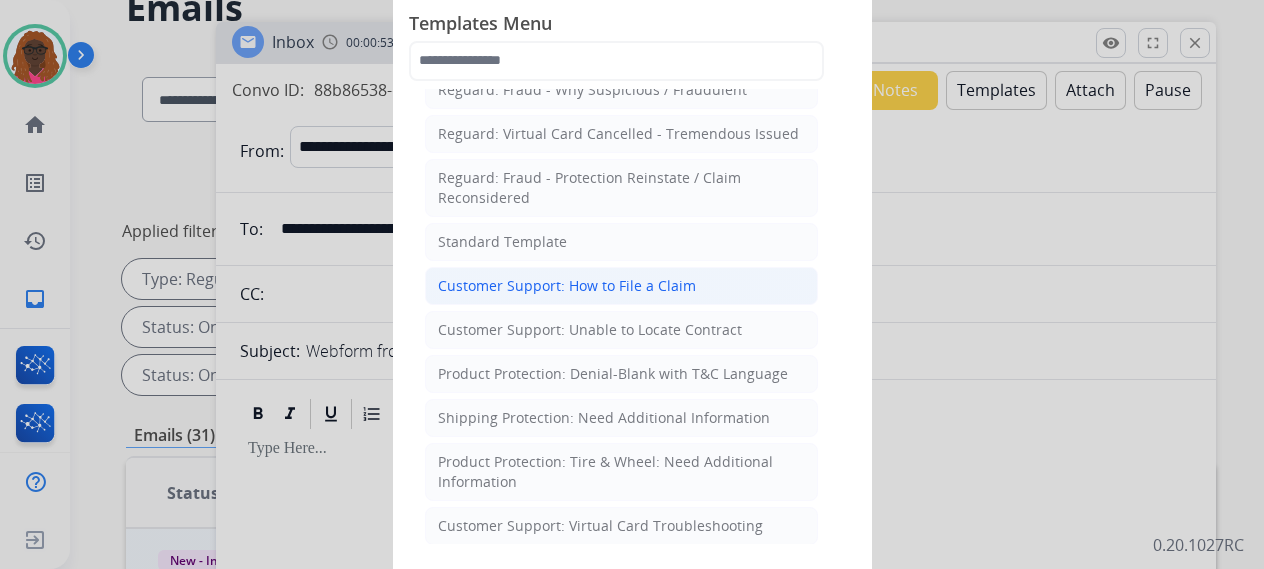 click on "Customer Support: How to File a Claim" 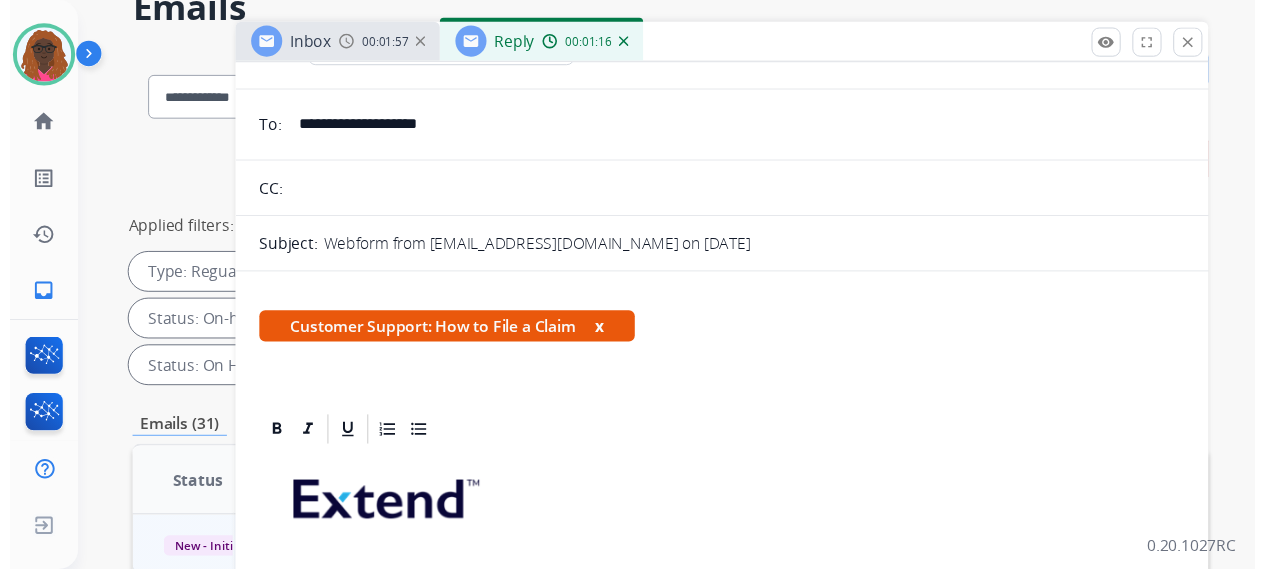 scroll, scrollTop: 0, scrollLeft: 0, axis: both 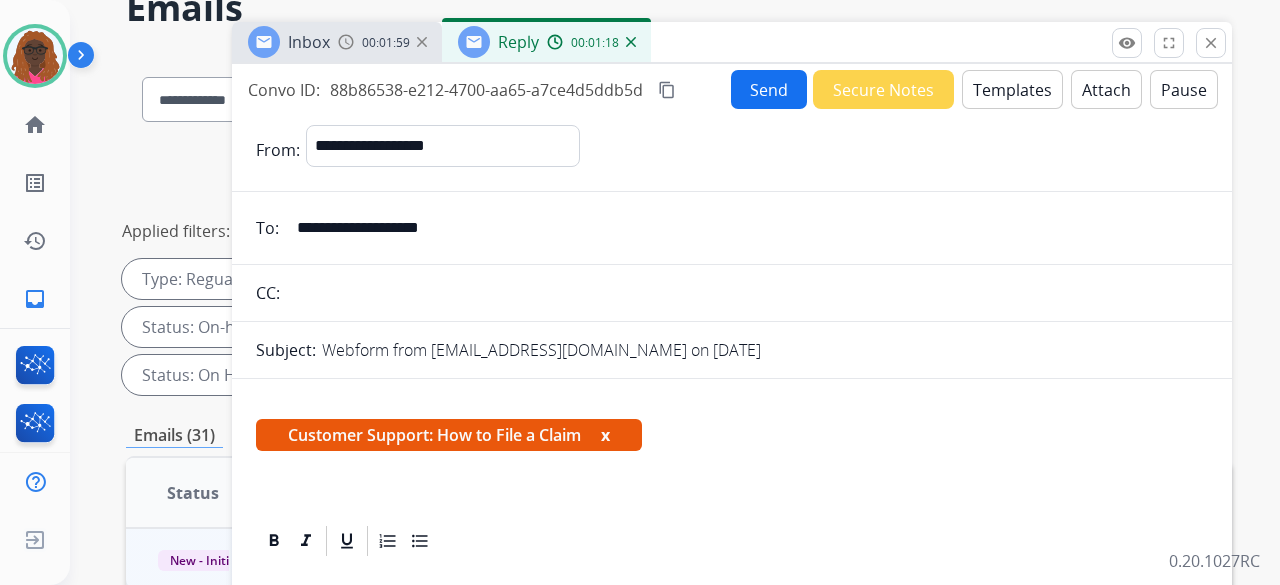 click on "Templates" at bounding box center (1012, 89) 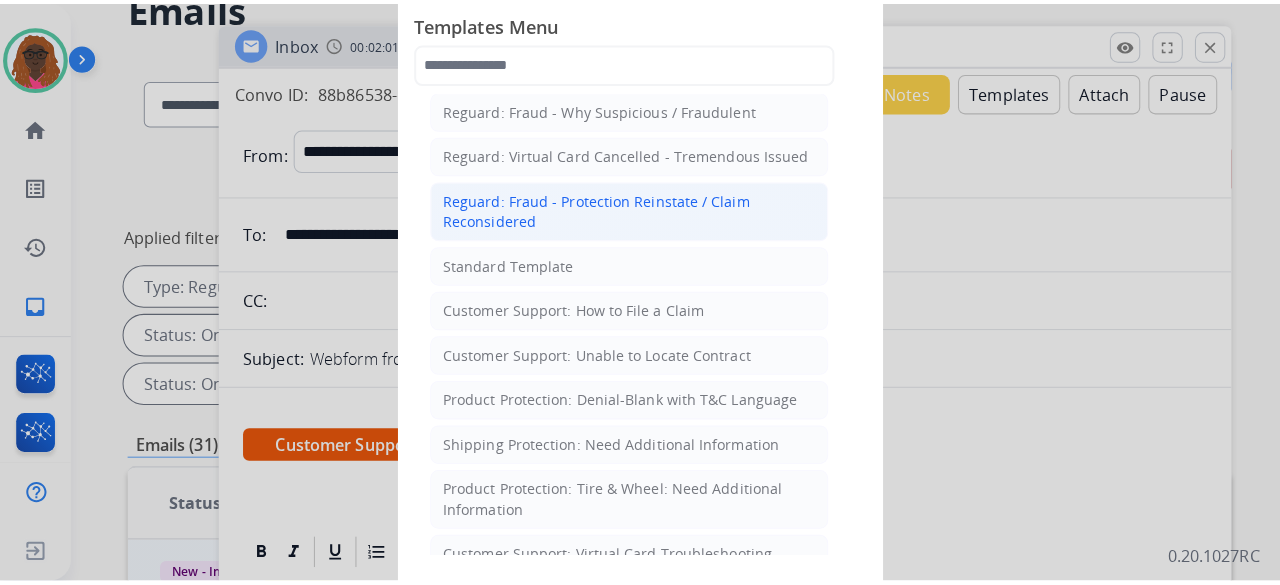 scroll, scrollTop: 200, scrollLeft: 0, axis: vertical 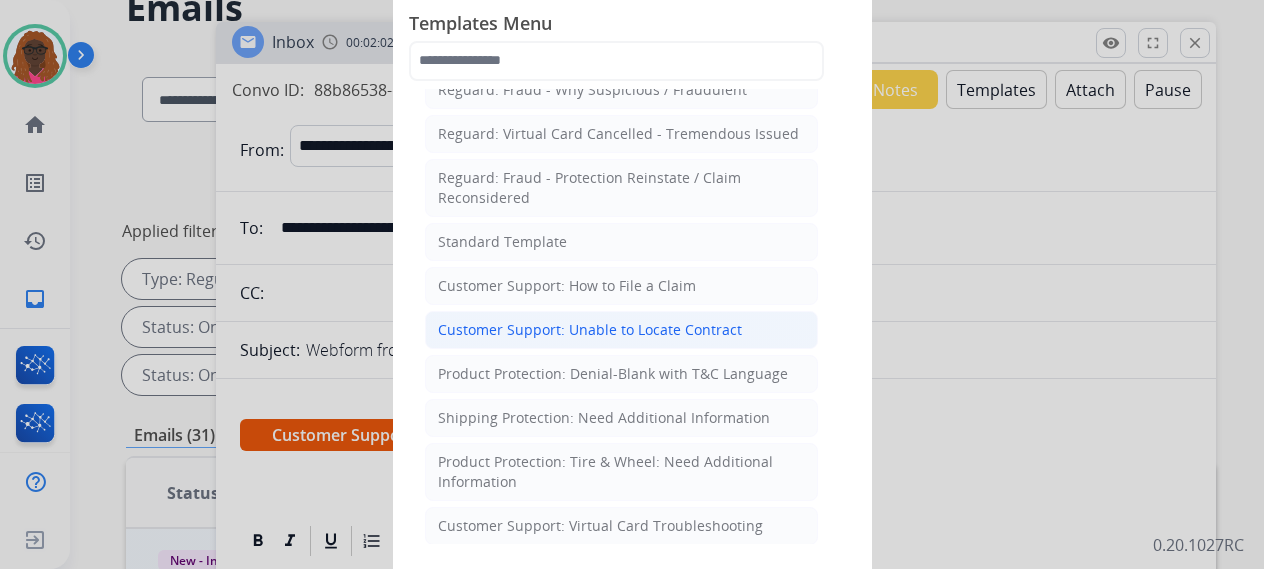 click on "Customer Support: Unable to Locate Contract" 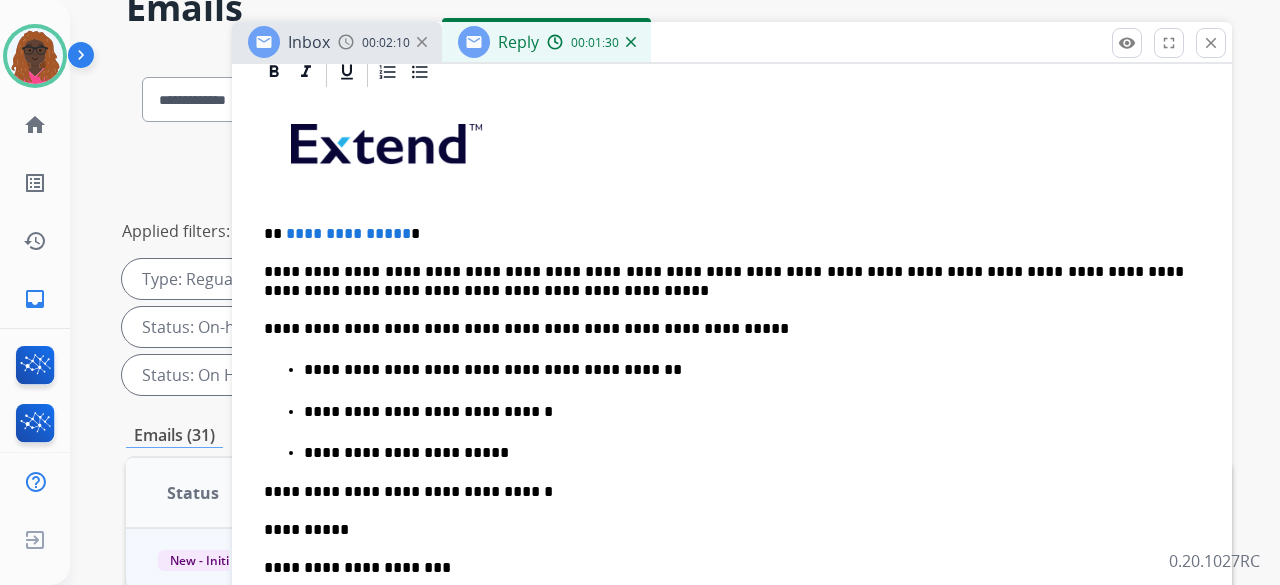 scroll, scrollTop: 500, scrollLeft: 0, axis: vertical 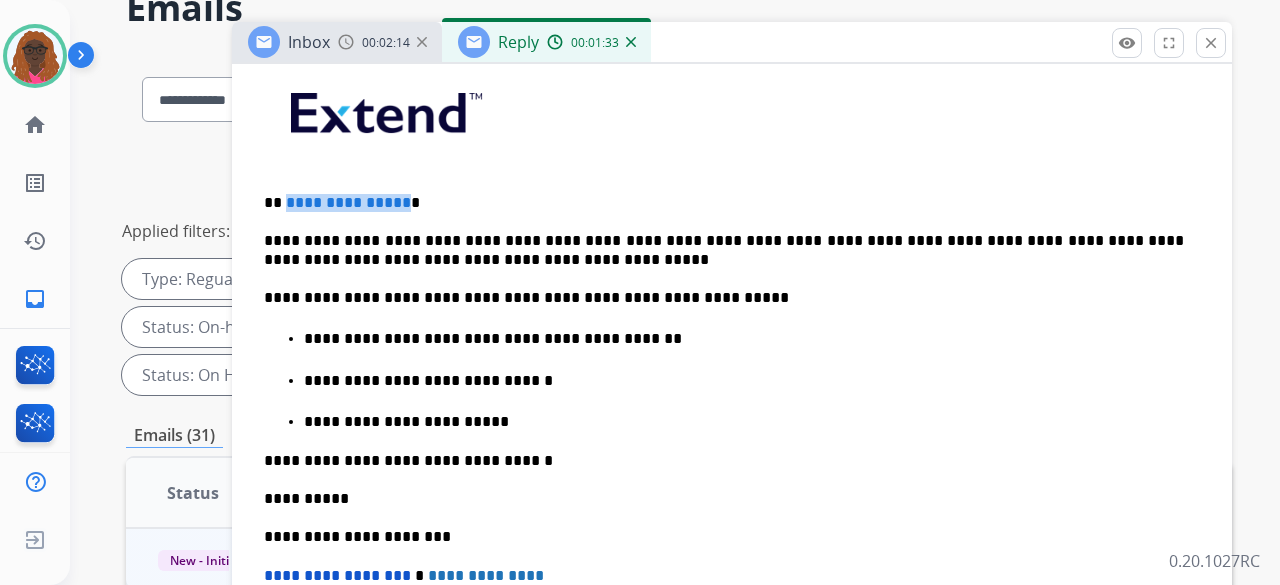 drag, startPoint x: 400, startPoint y: 199, endPoint x: 283, endPoint y: 197, distance: 117.01709 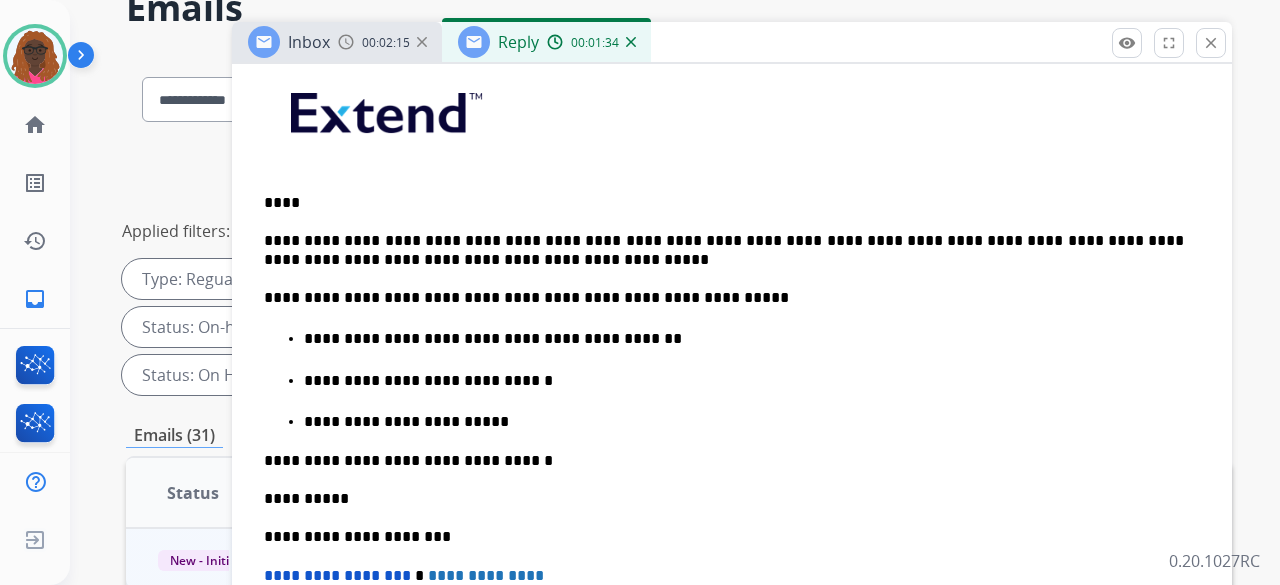 type 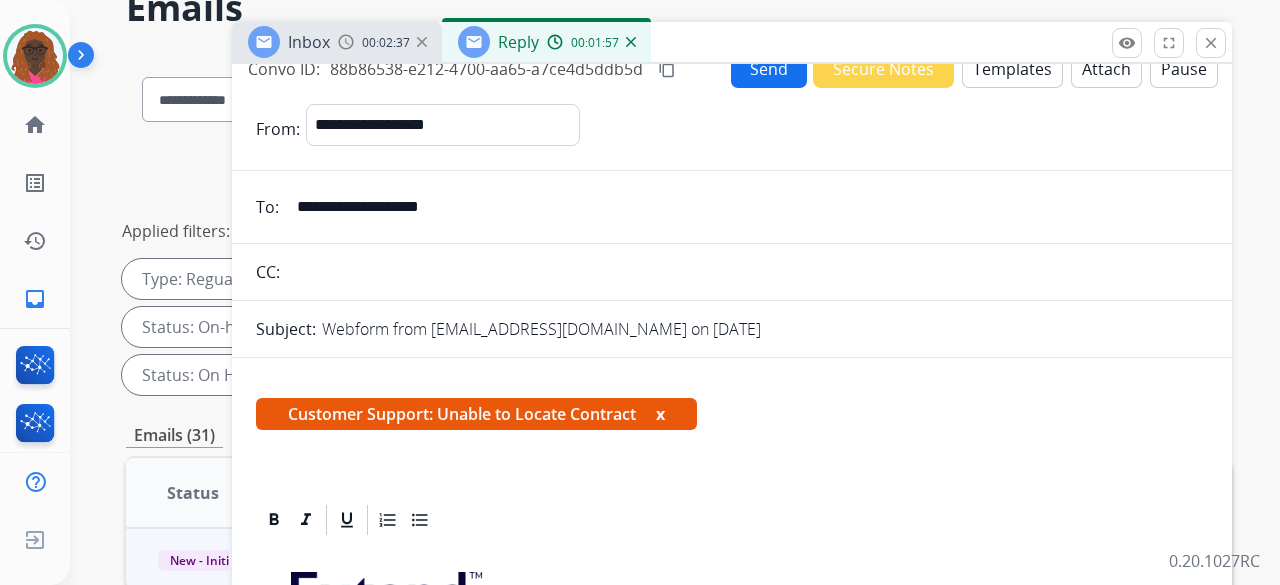 scroll, scrollTop: 0, scrollLeft: 0, axis: both 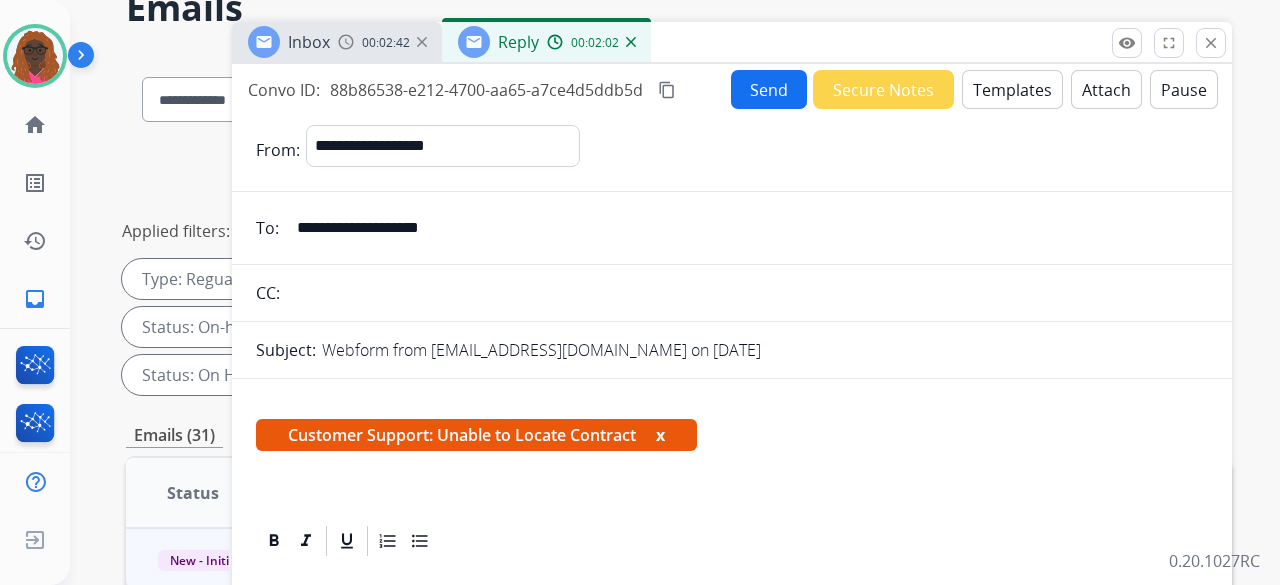 click on "Send" at bounding box center [769, 89] 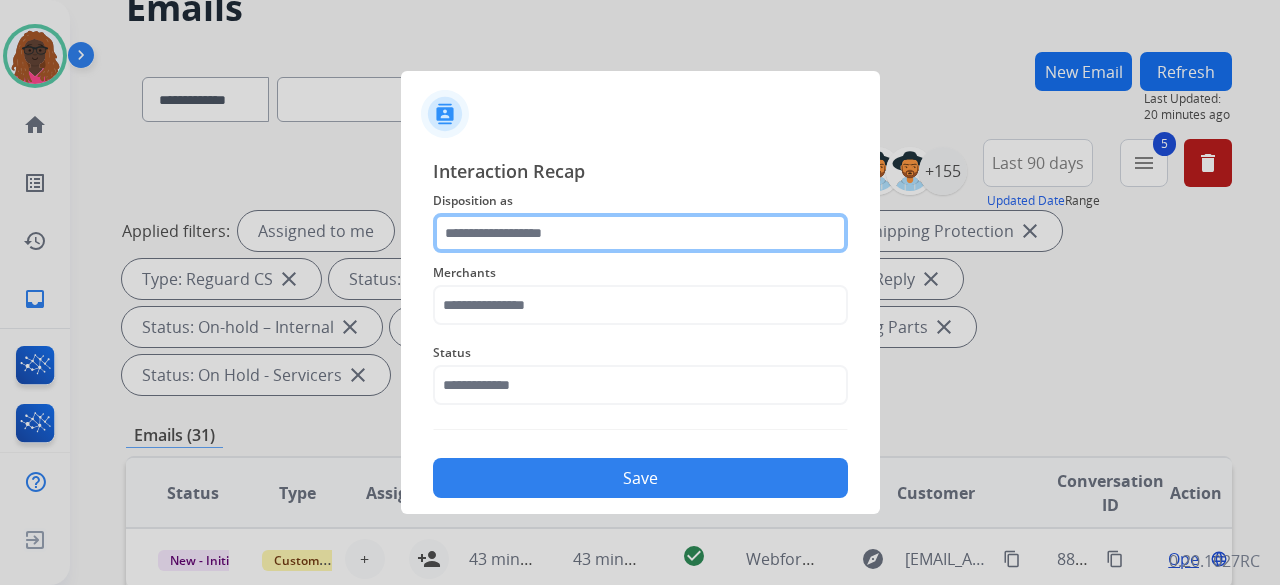 click 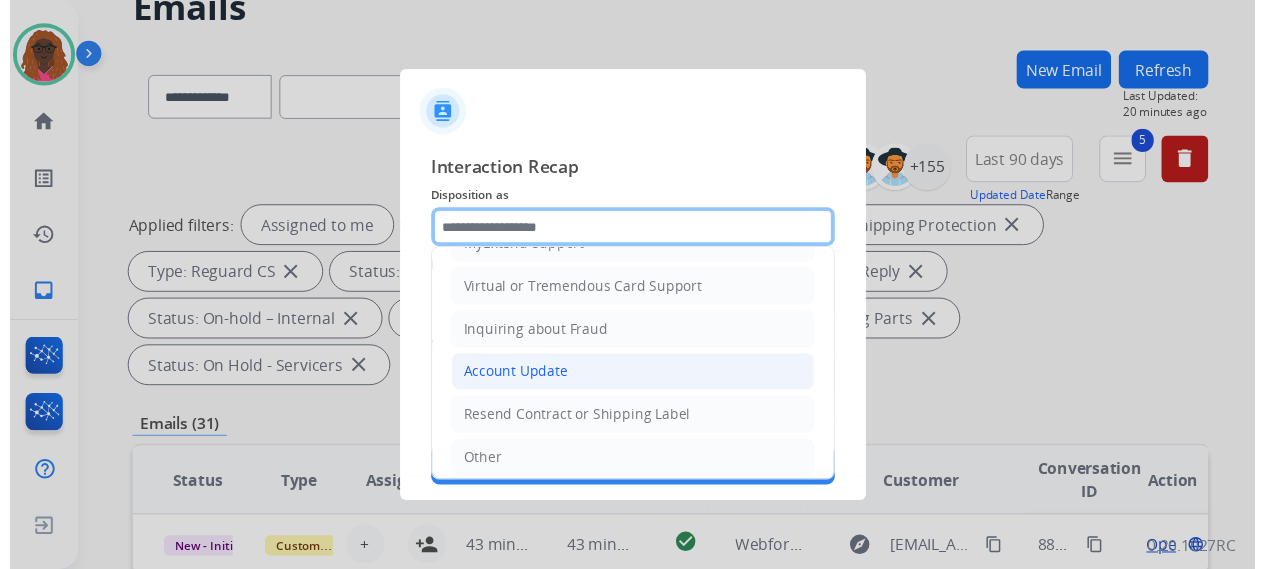 scroll, scrollTop: 300, scrollLeft: 0, axis: vertical 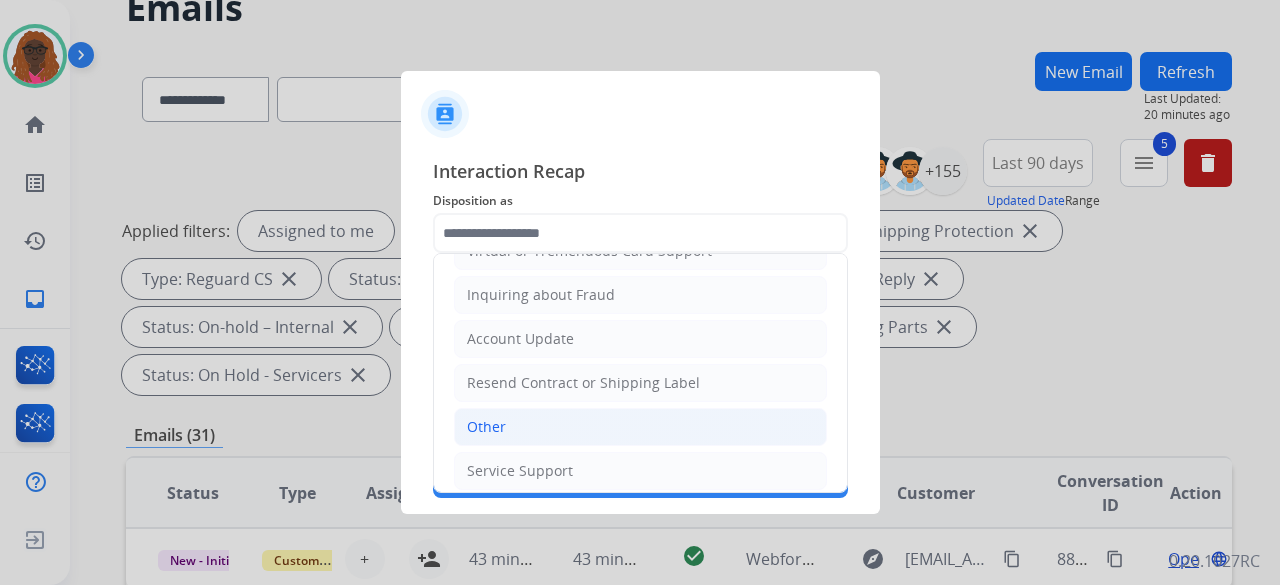 click on "Other" 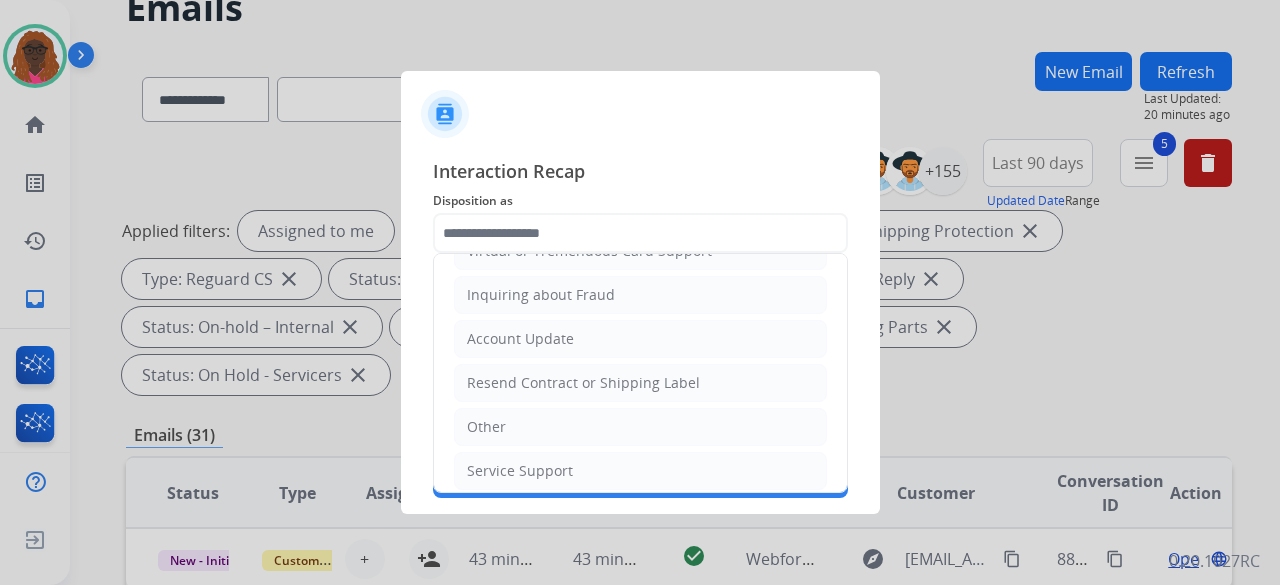 type on "*****" 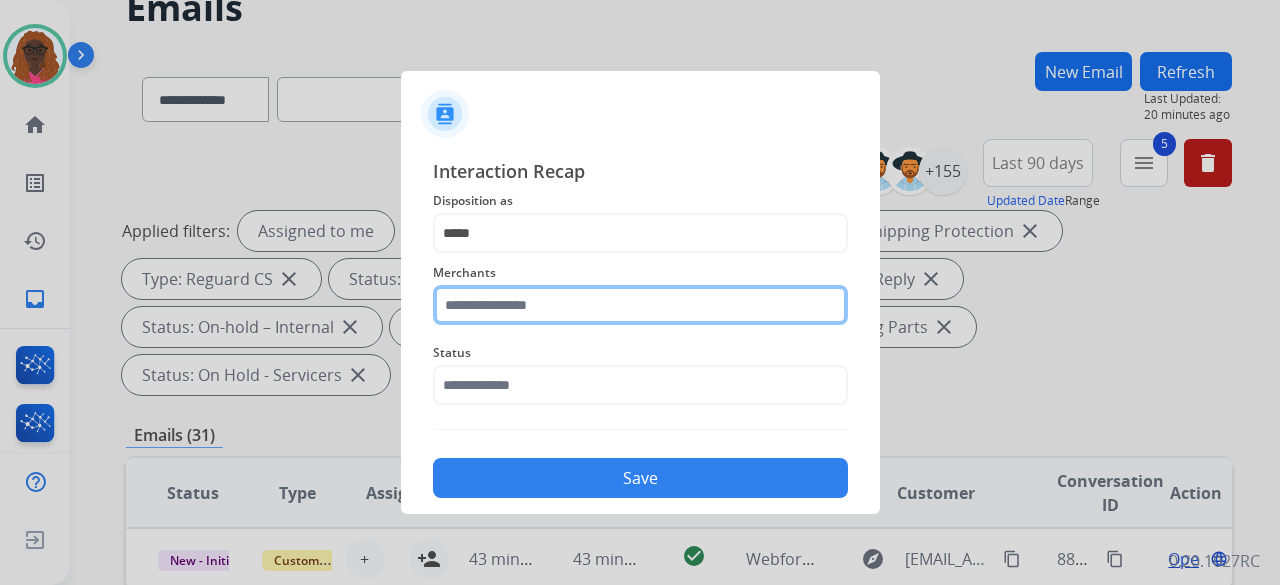 click 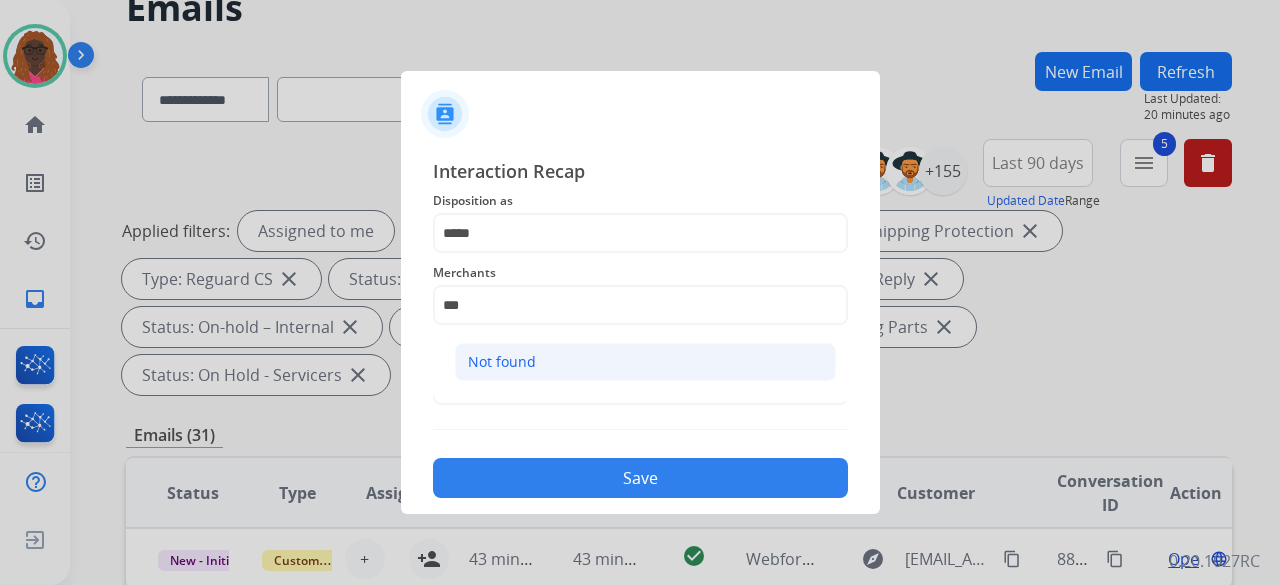 click on "Not found" 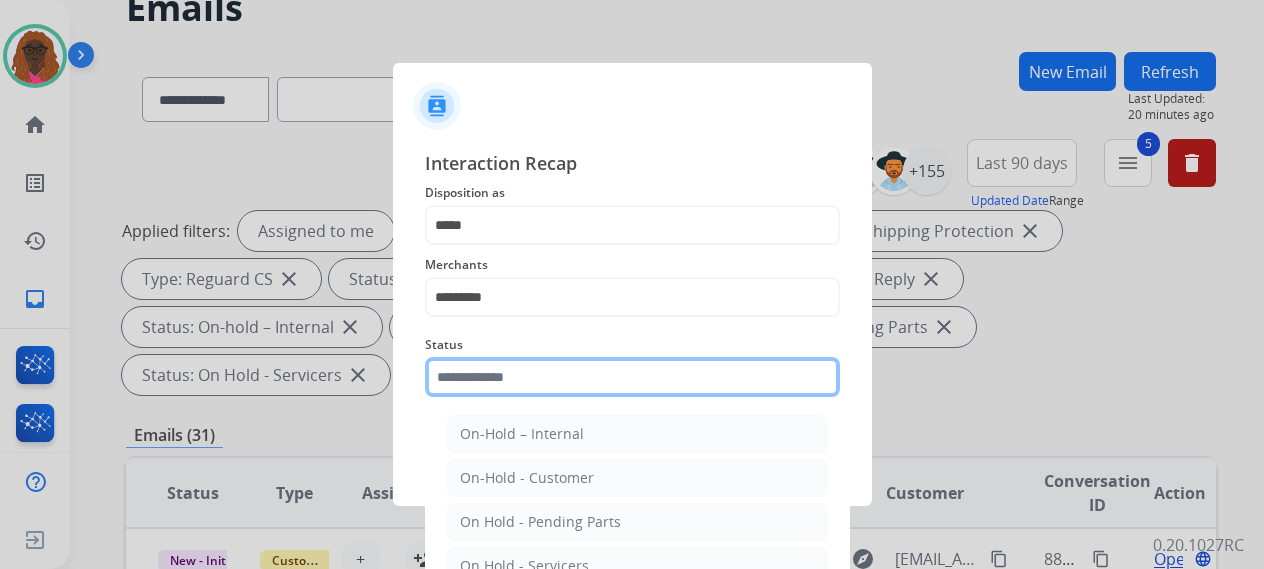 click 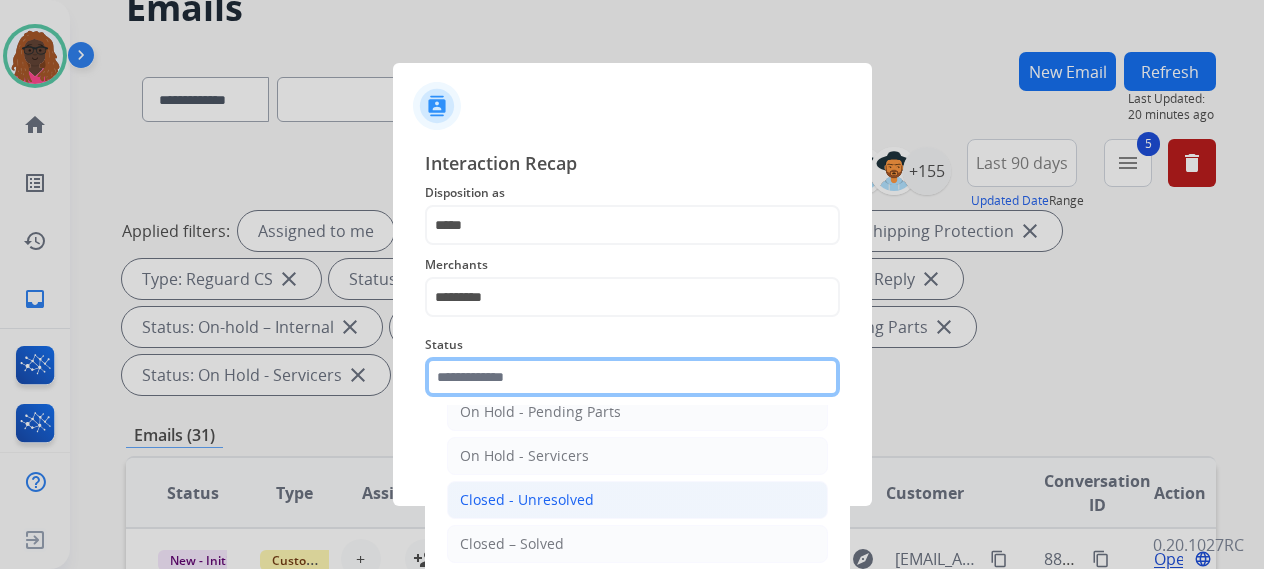scroll, scrollTop: 114, scrollLeft: 0, axis: vertical 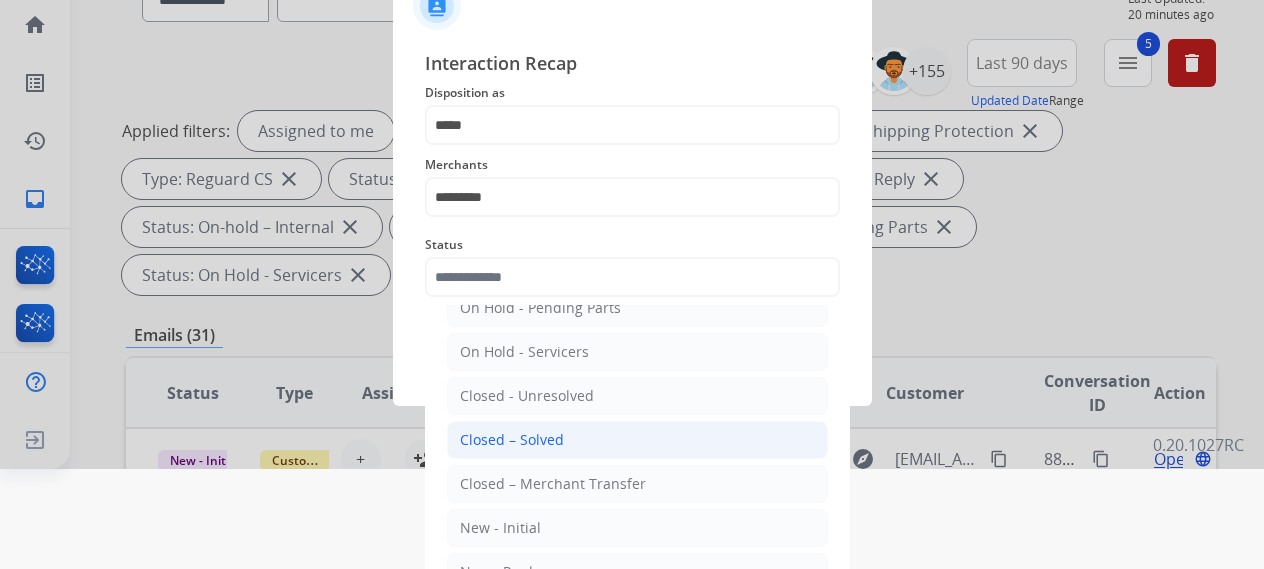 click on "Closed – Solved" 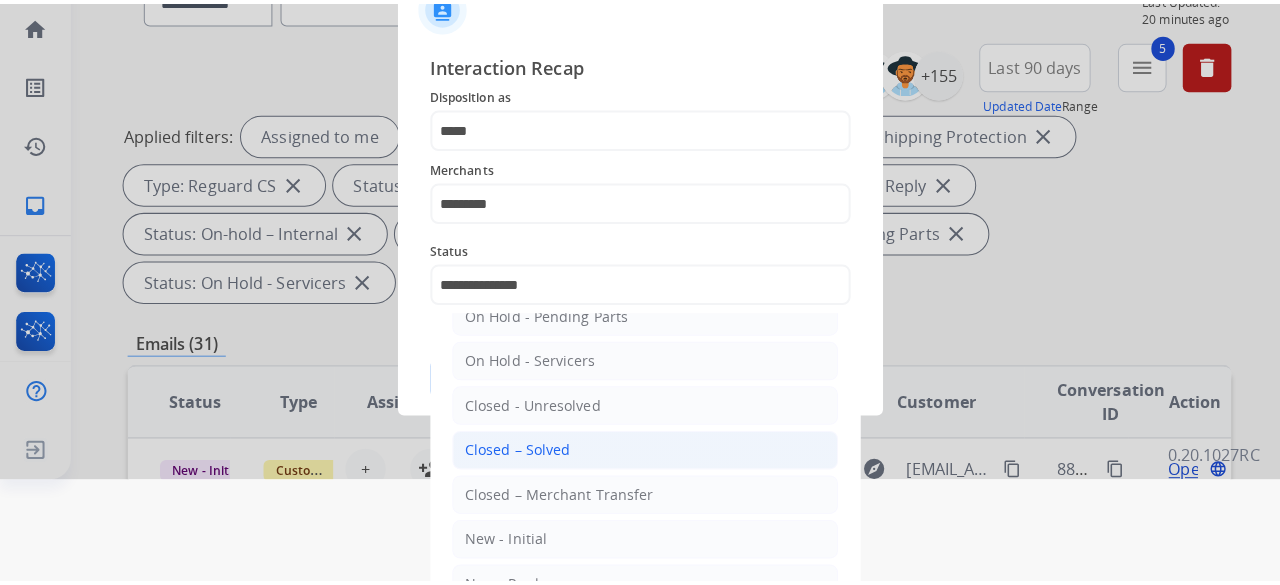 scroll, scrollTop: 0, scrollLeft: 0, axis: both 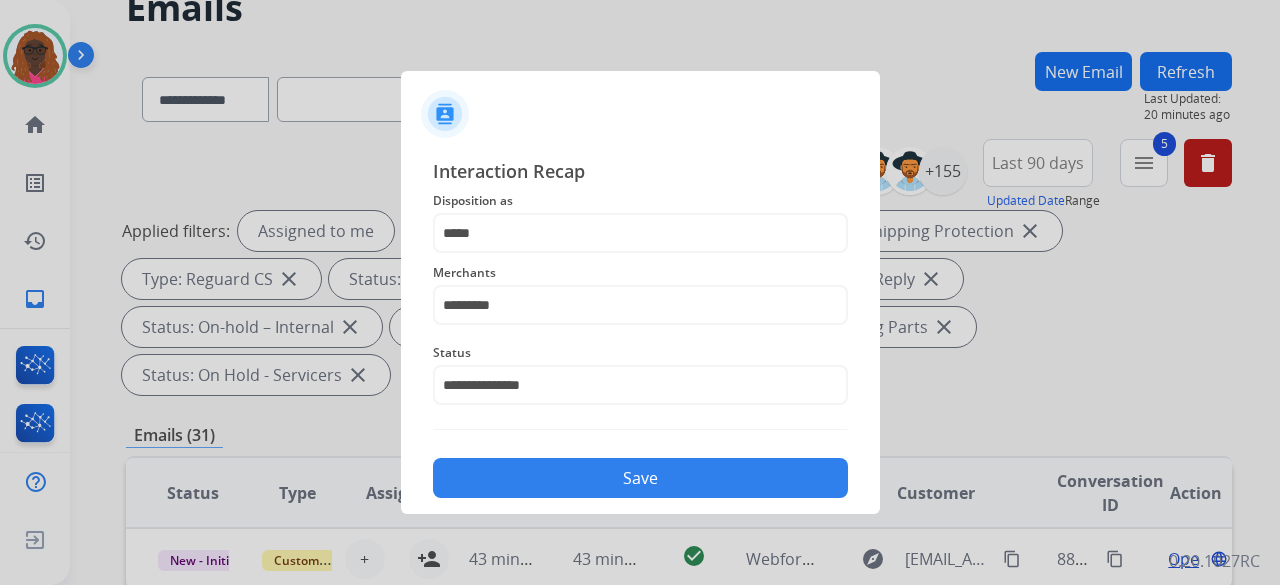 click on "Save" 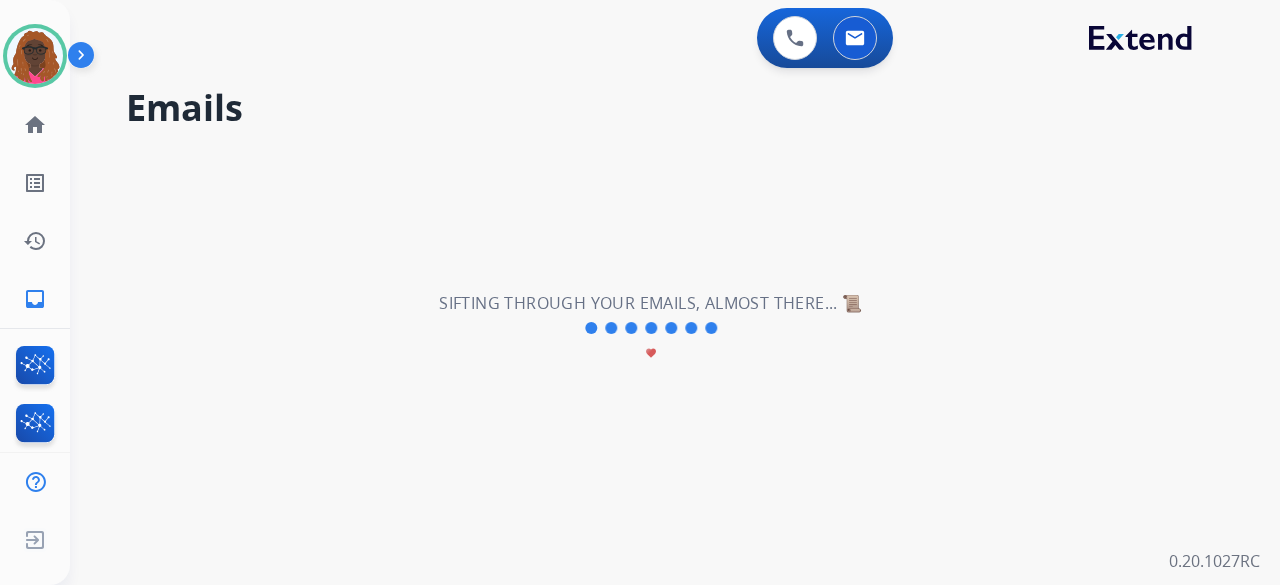 scroll, scrollTop: 0, scrollLeft: 0, axis: both 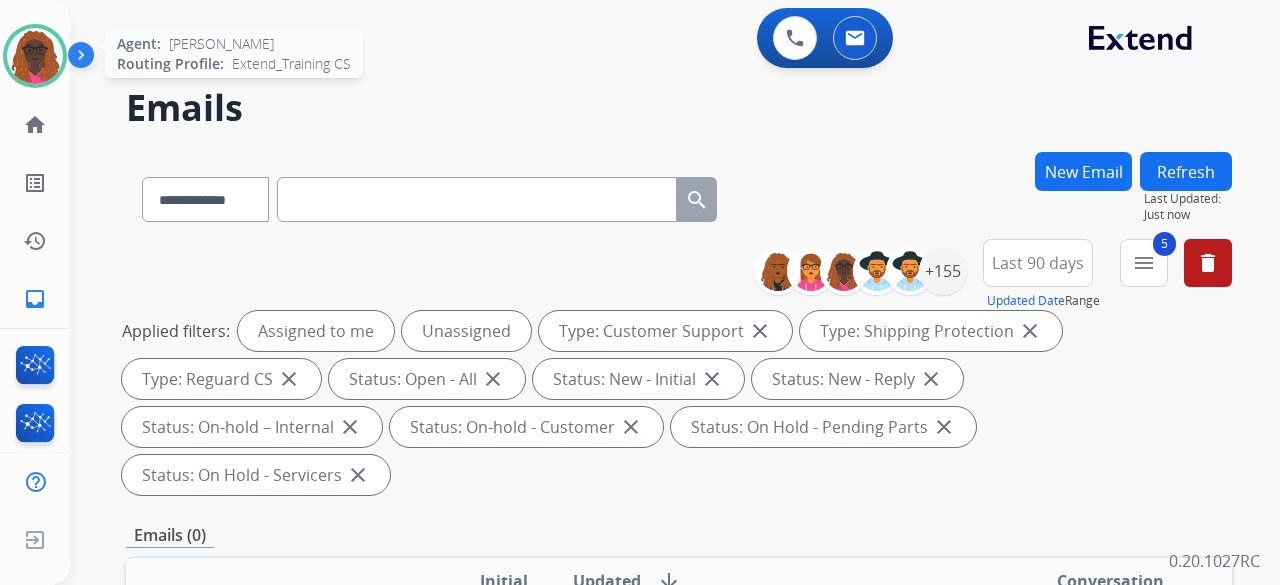 click at bounding box center [35, 56] 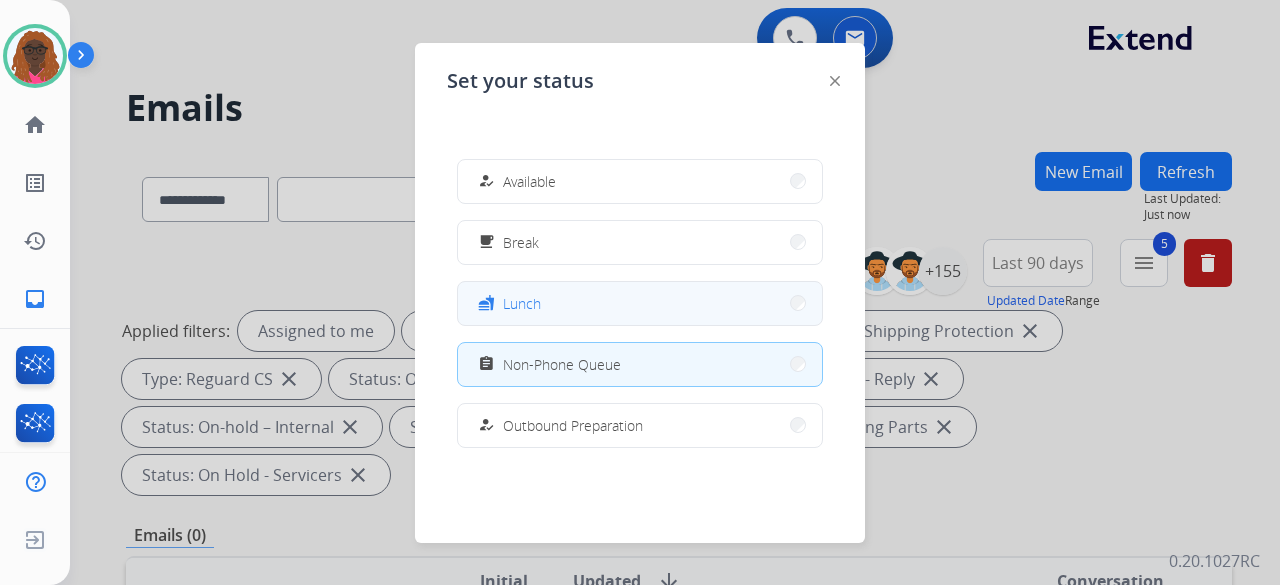 click on "fastfood Lunch" at bounding box center [640, 303] 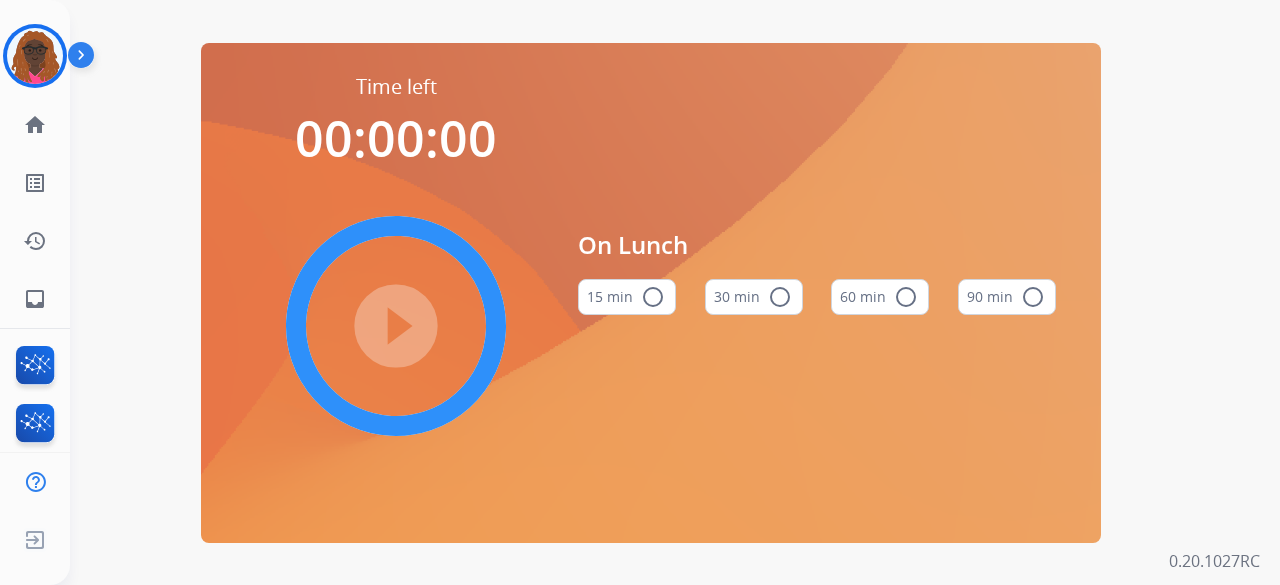 click on "radio_button_unchecked" at bounding box center (906, 297) 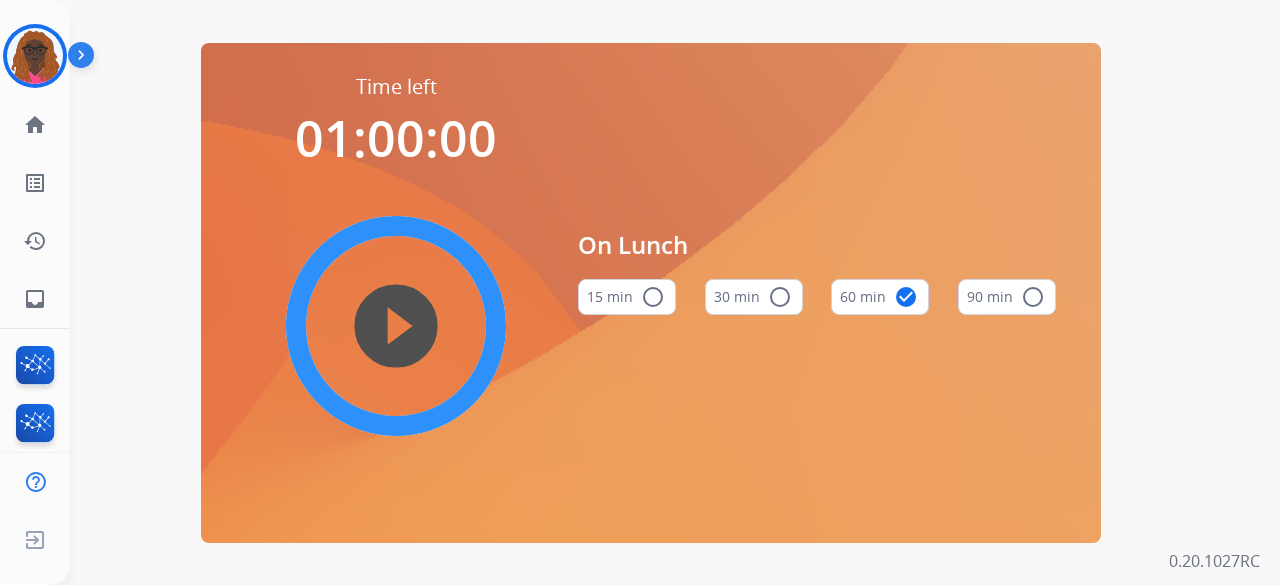 click on "play_circle_filled" at bounding box center [396, 326] 